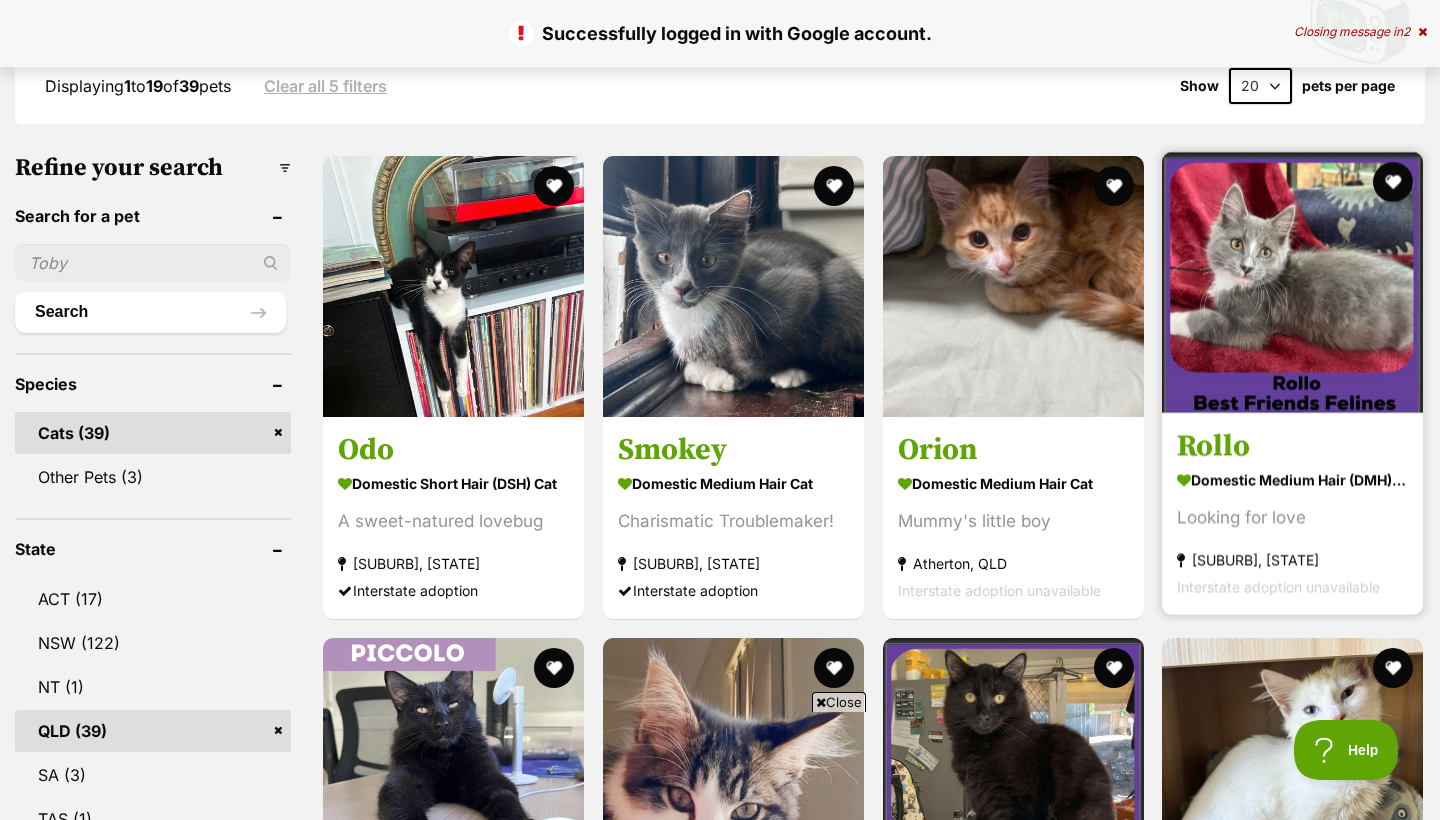 scroll, scrollTop: 0, scrollLeft: 0, axis: both 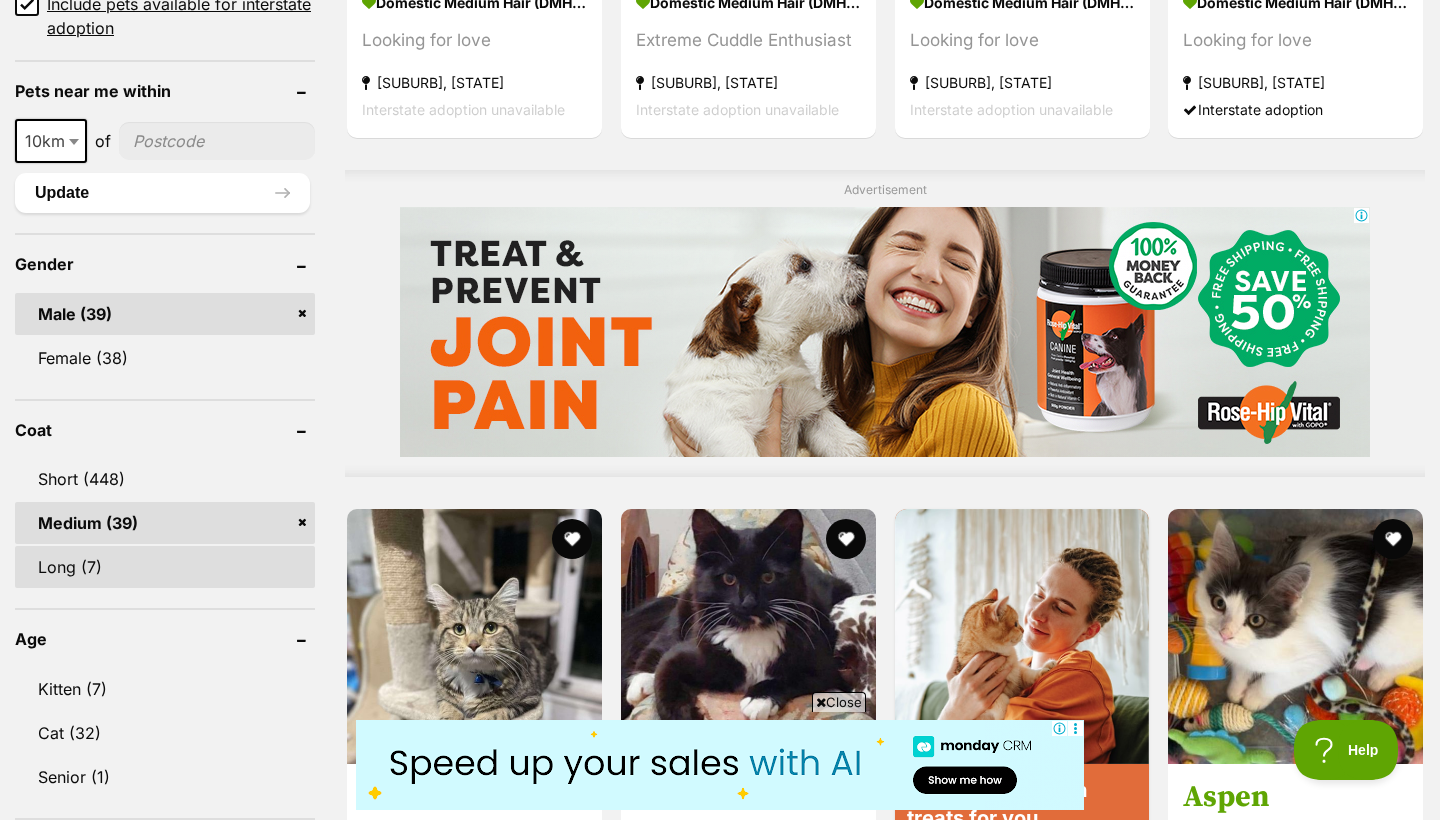 click on "Long (7)" at bounding box center (165, 567) 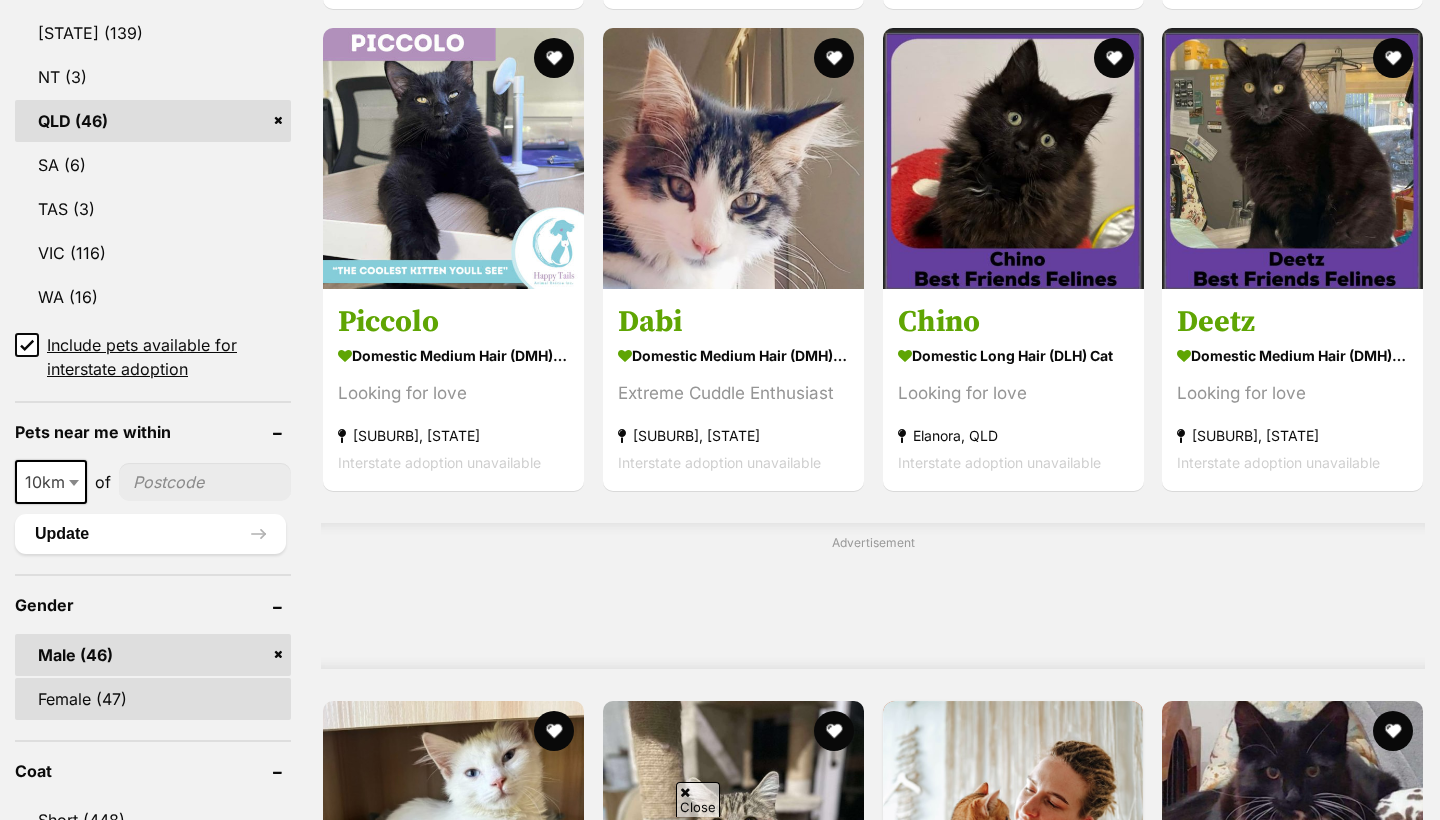 scroll, scrollTop: 0, scrollLeft: 0, axis: both 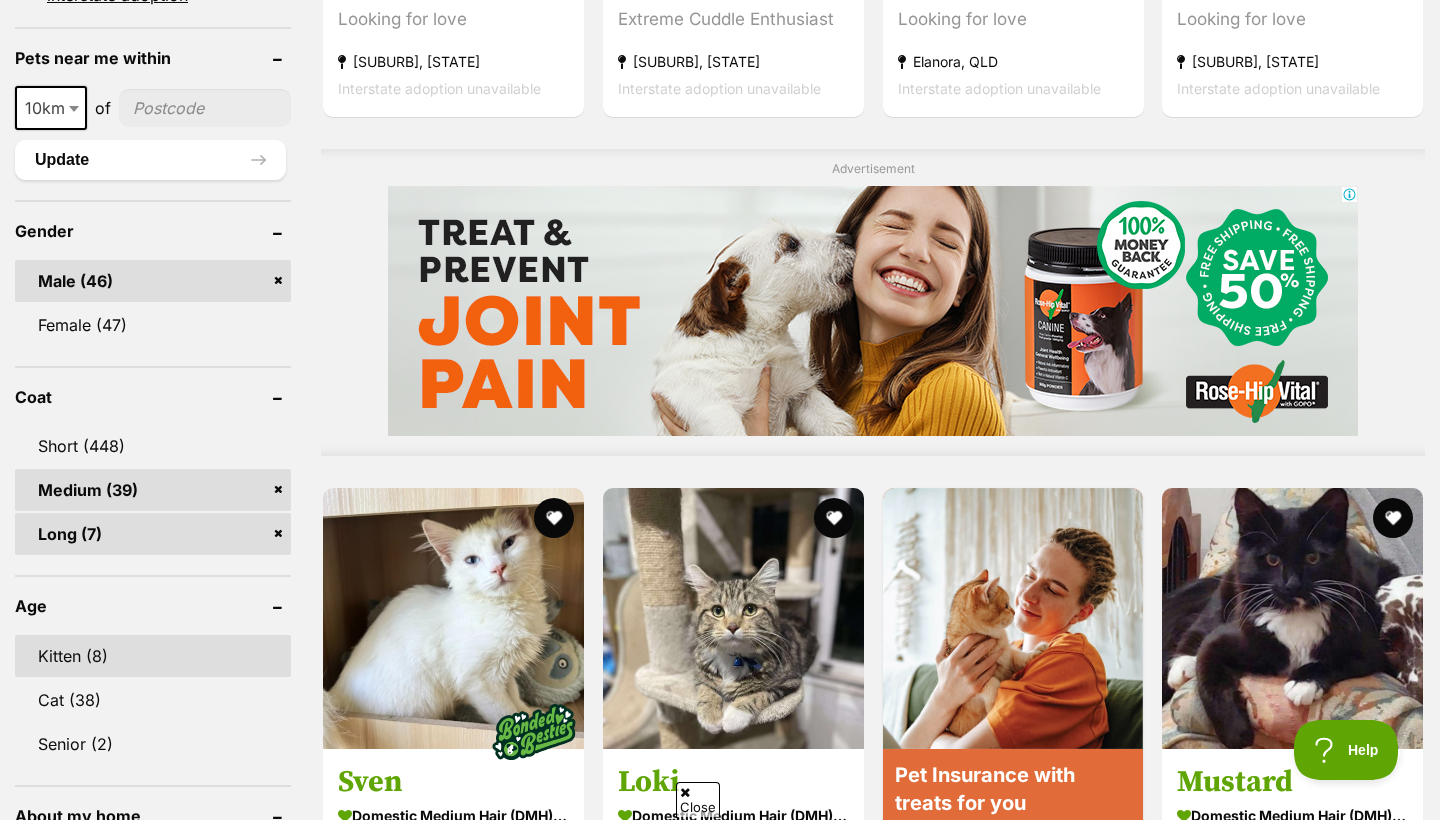click on "Kitten (8)" at bounding box center [153, 656] 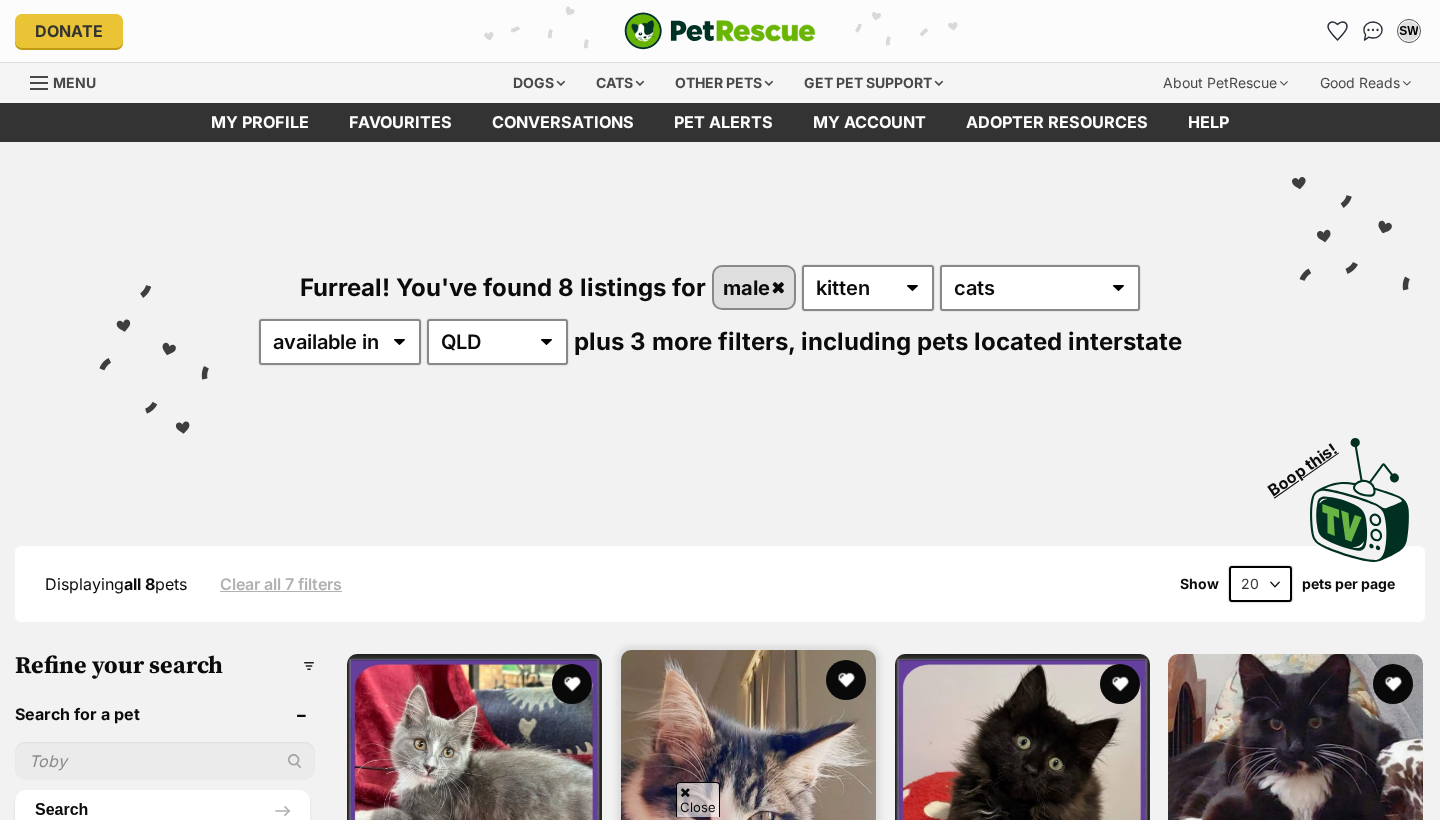 scroll, scrollTop: 264, scrollLeft: 0, axis: vertical 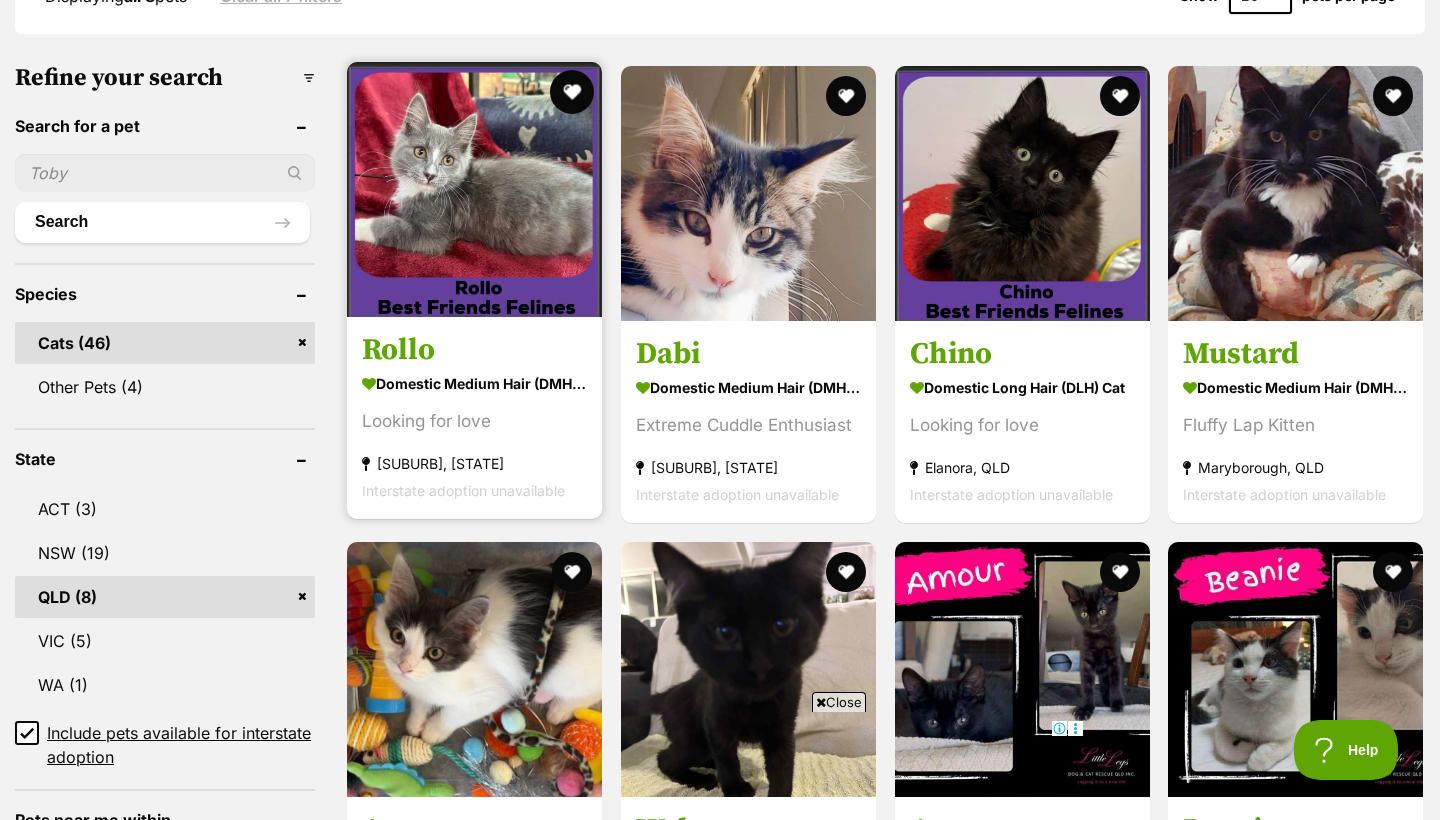 click at bounding box center (572, 92) 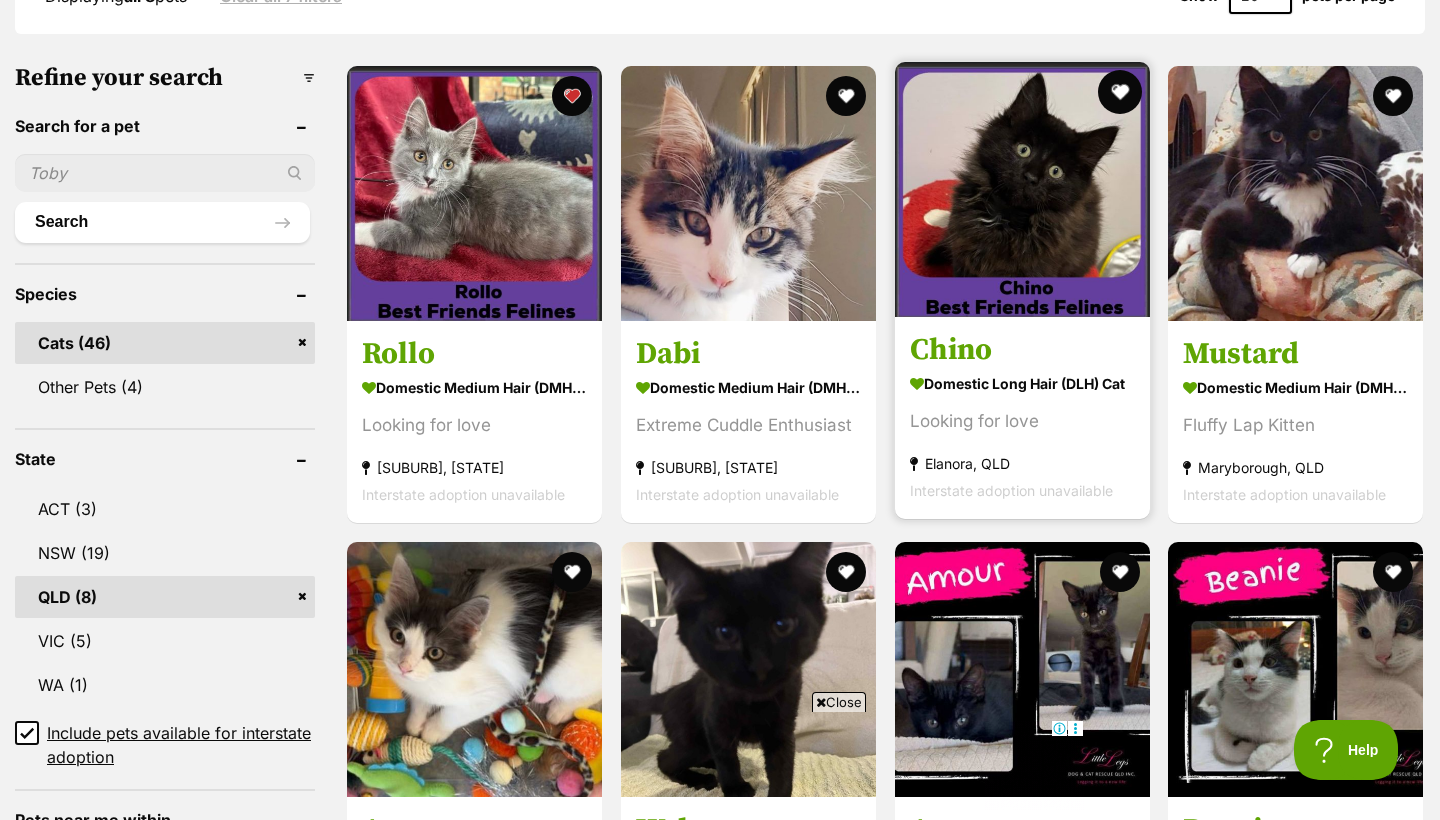 click at bounding box center [1119, 92] 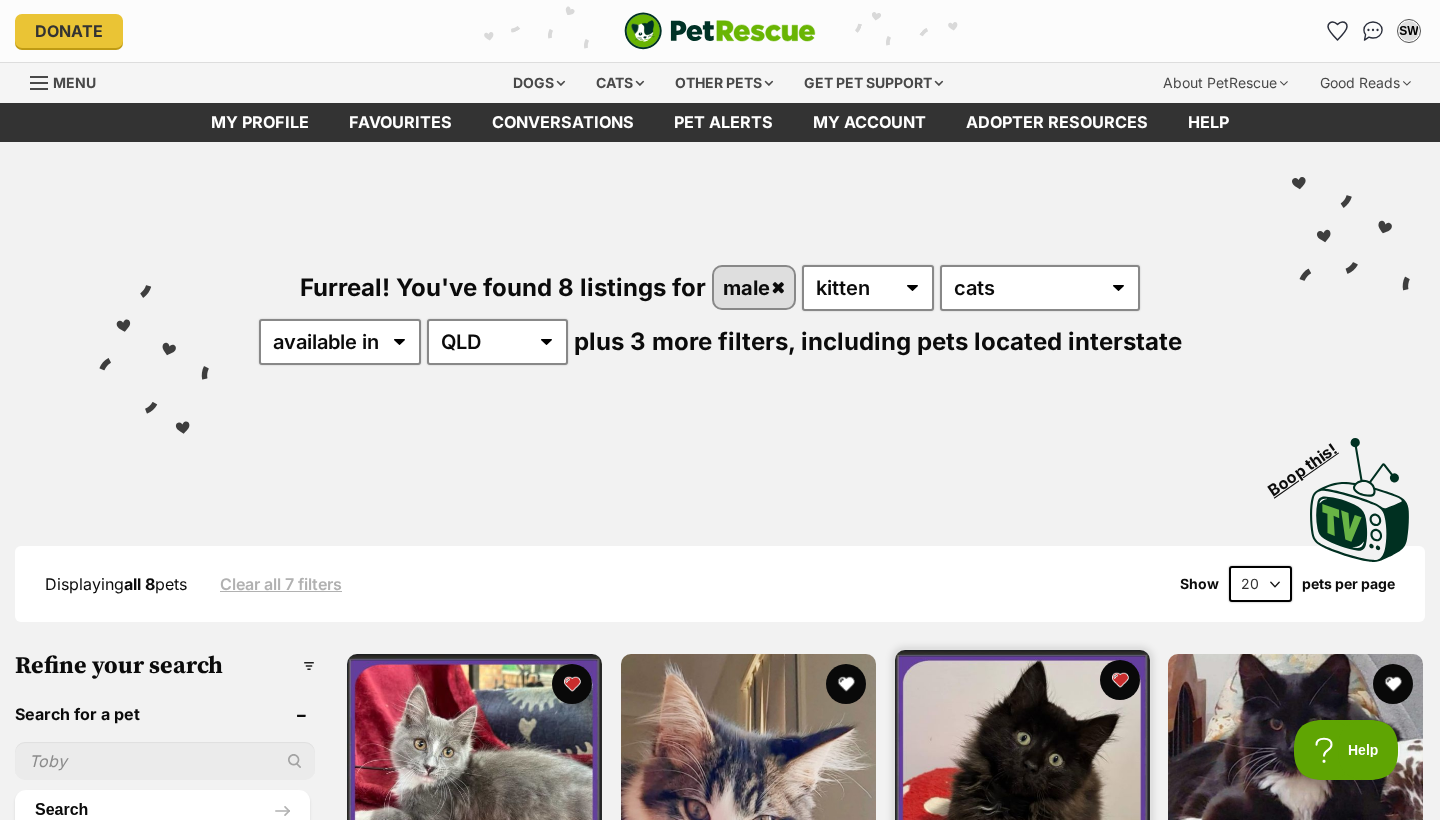scroll, scrollTop: 0, scrollLeft: 0, axis: both 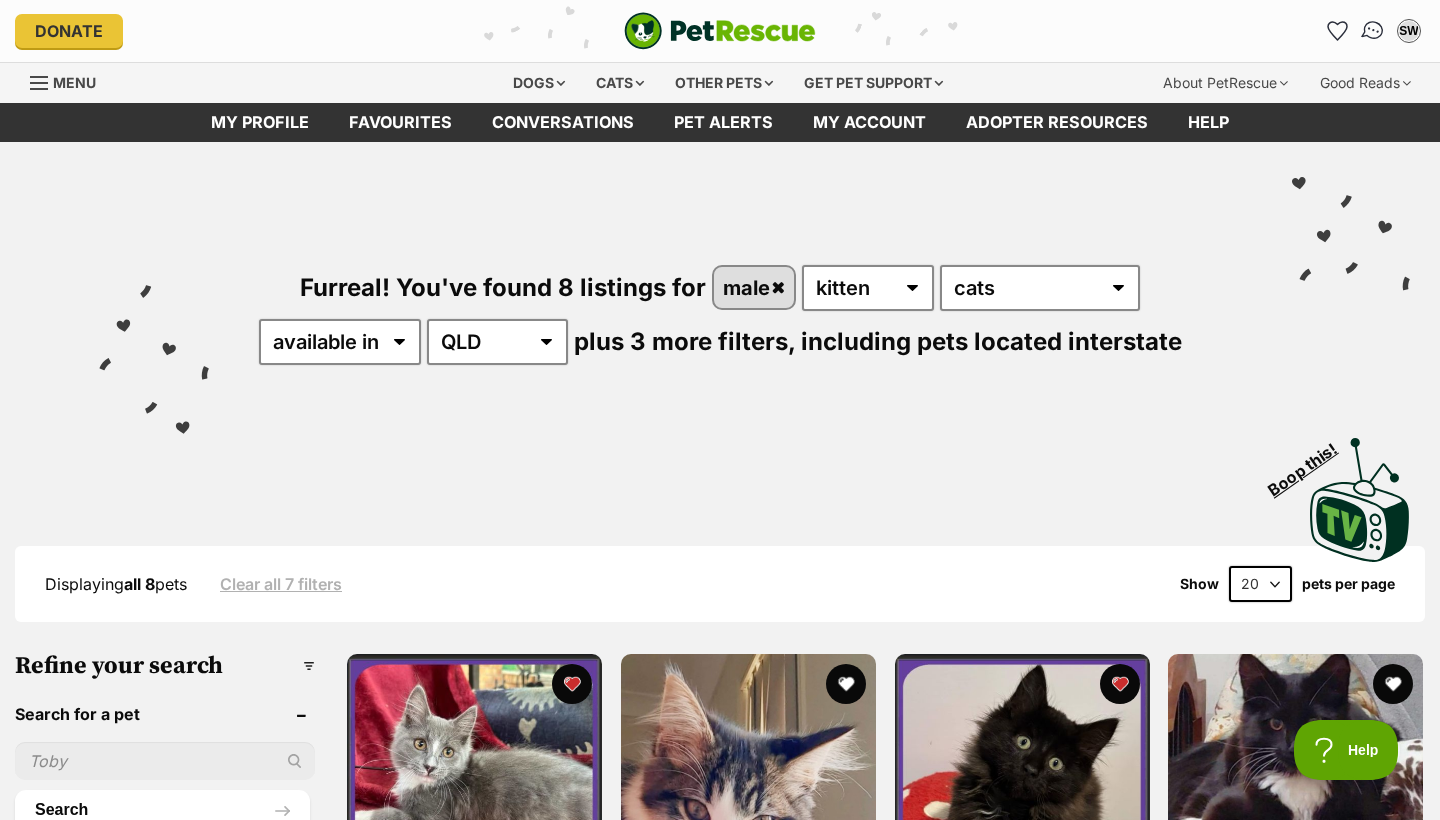 click at bounding box center [1373, 31] 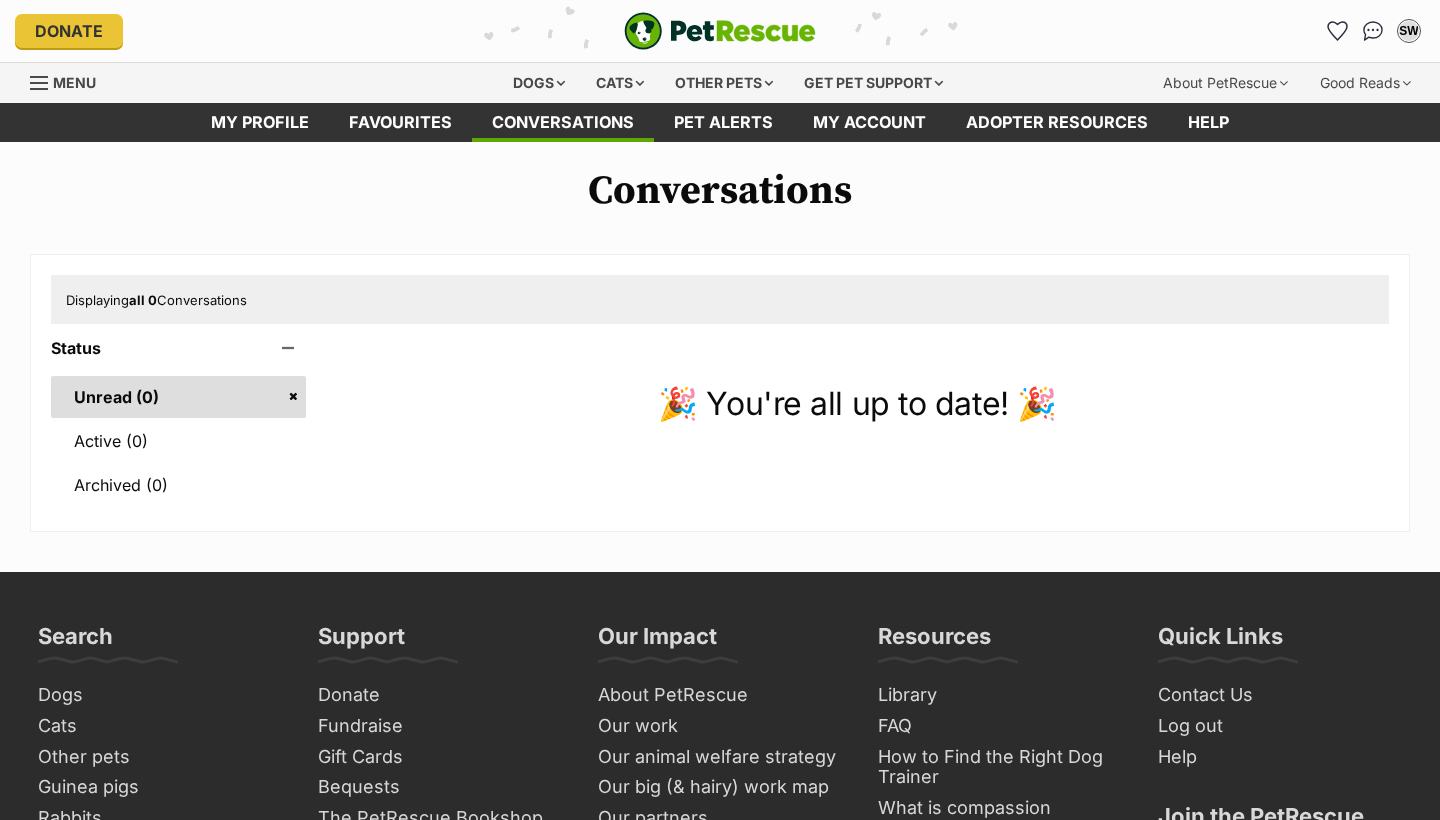 scroll, scrollTop: 0, scrollLeft: 0, axis: both 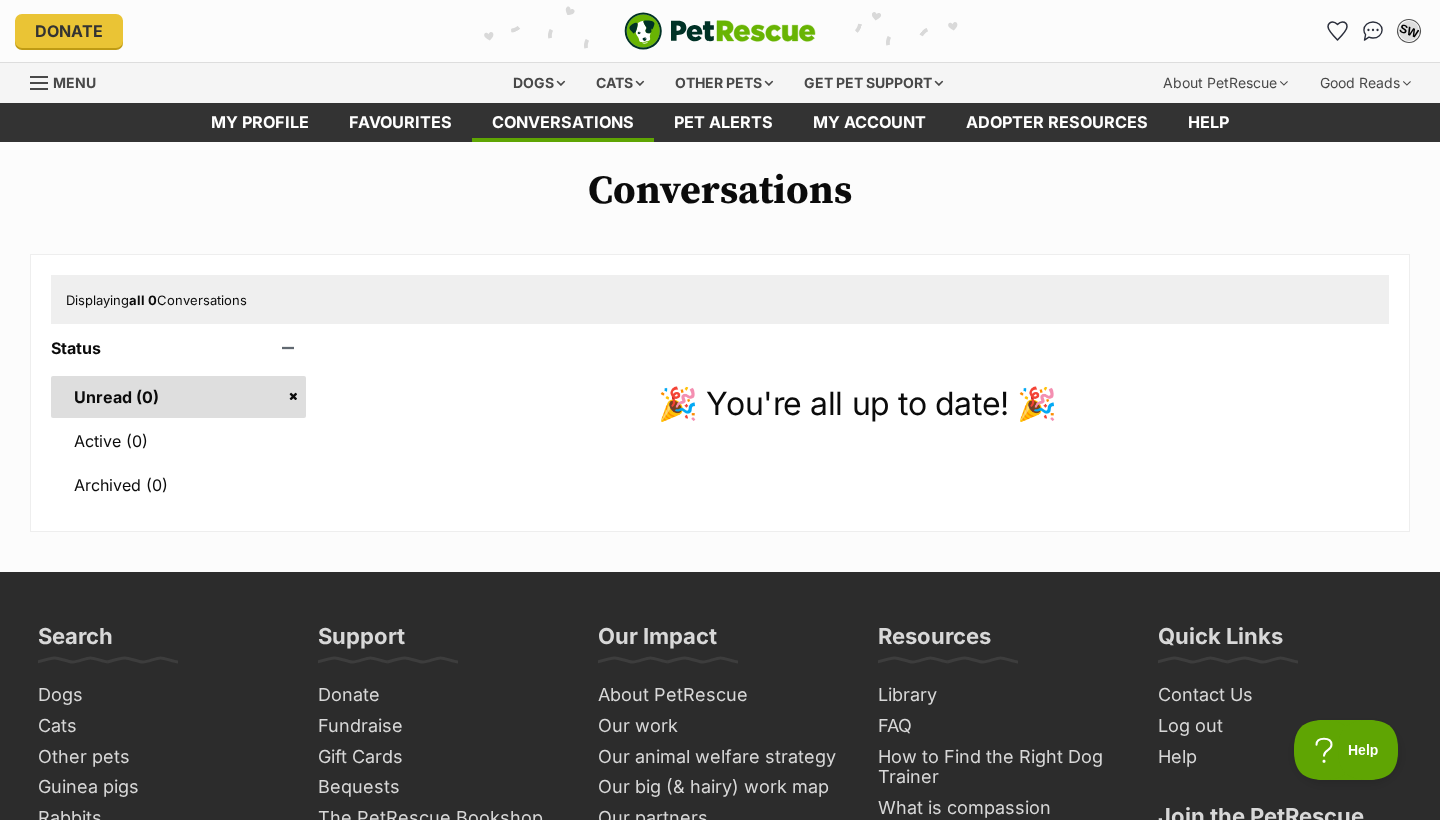 click on "SW" at bounding box center [1409, 31] 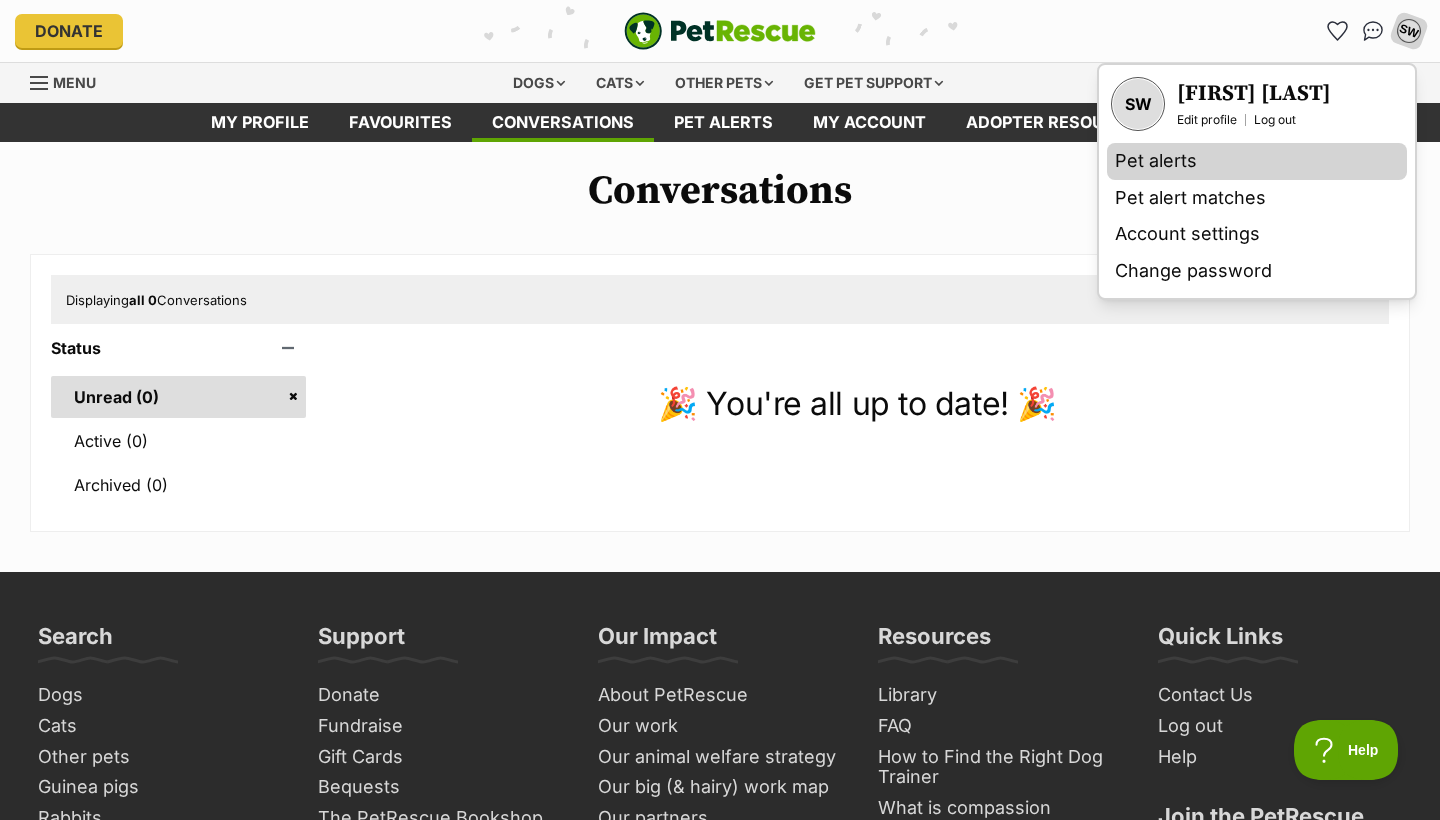 click on "Pet alerts" at bounding box center (1257, 161) 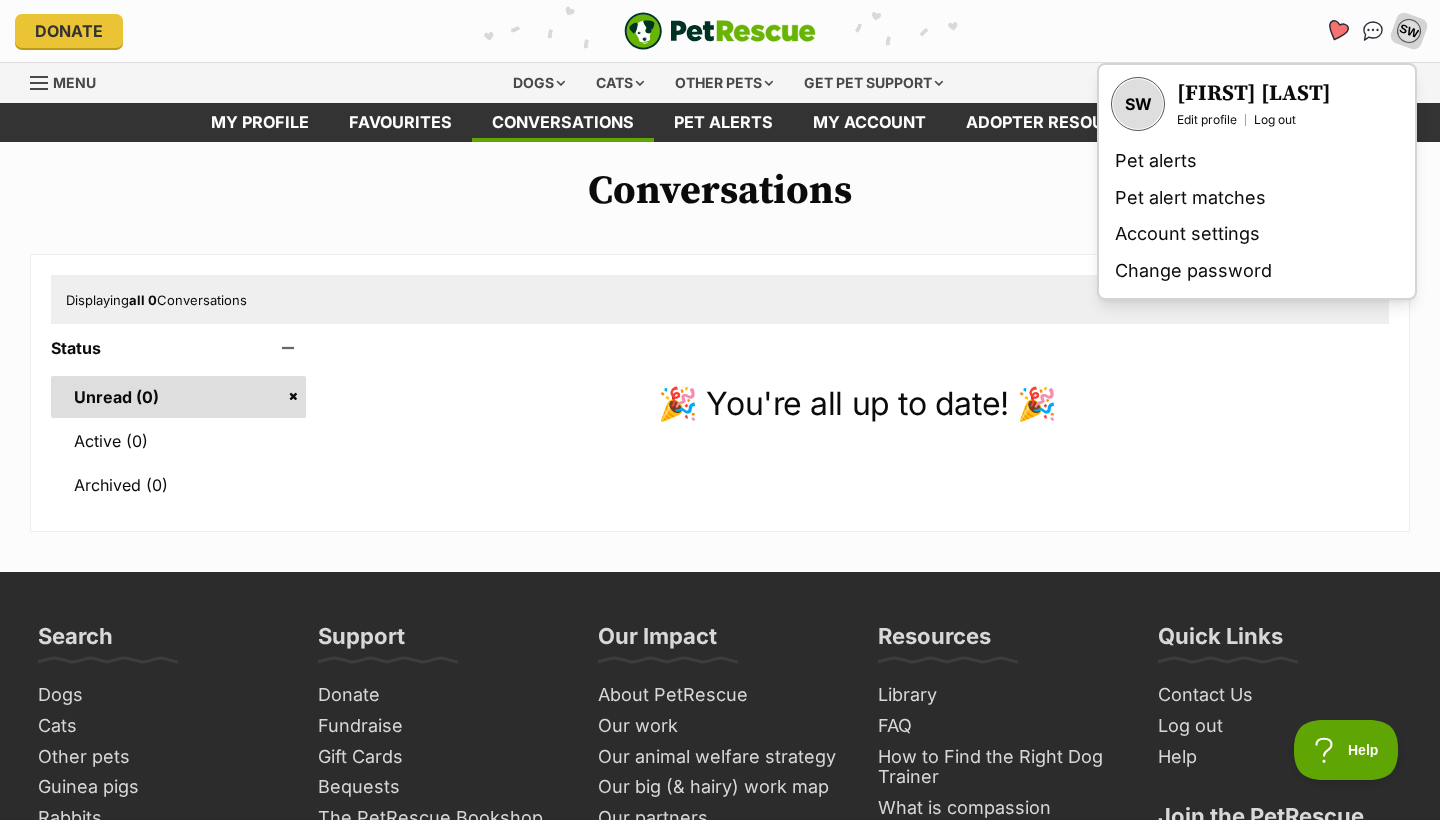 click 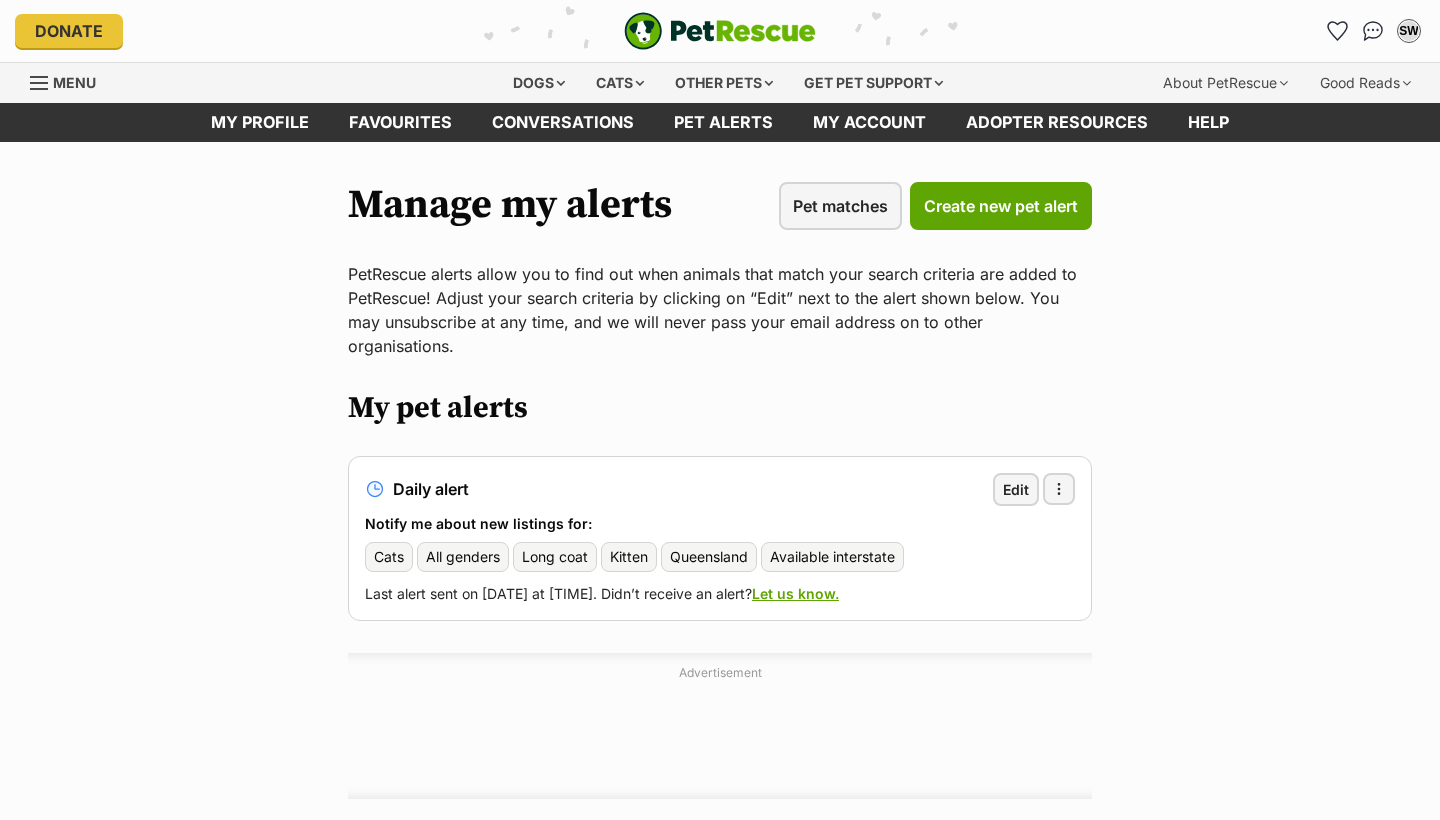 scroll, scrollTop: 0, scrollLeft: 0, axis: both 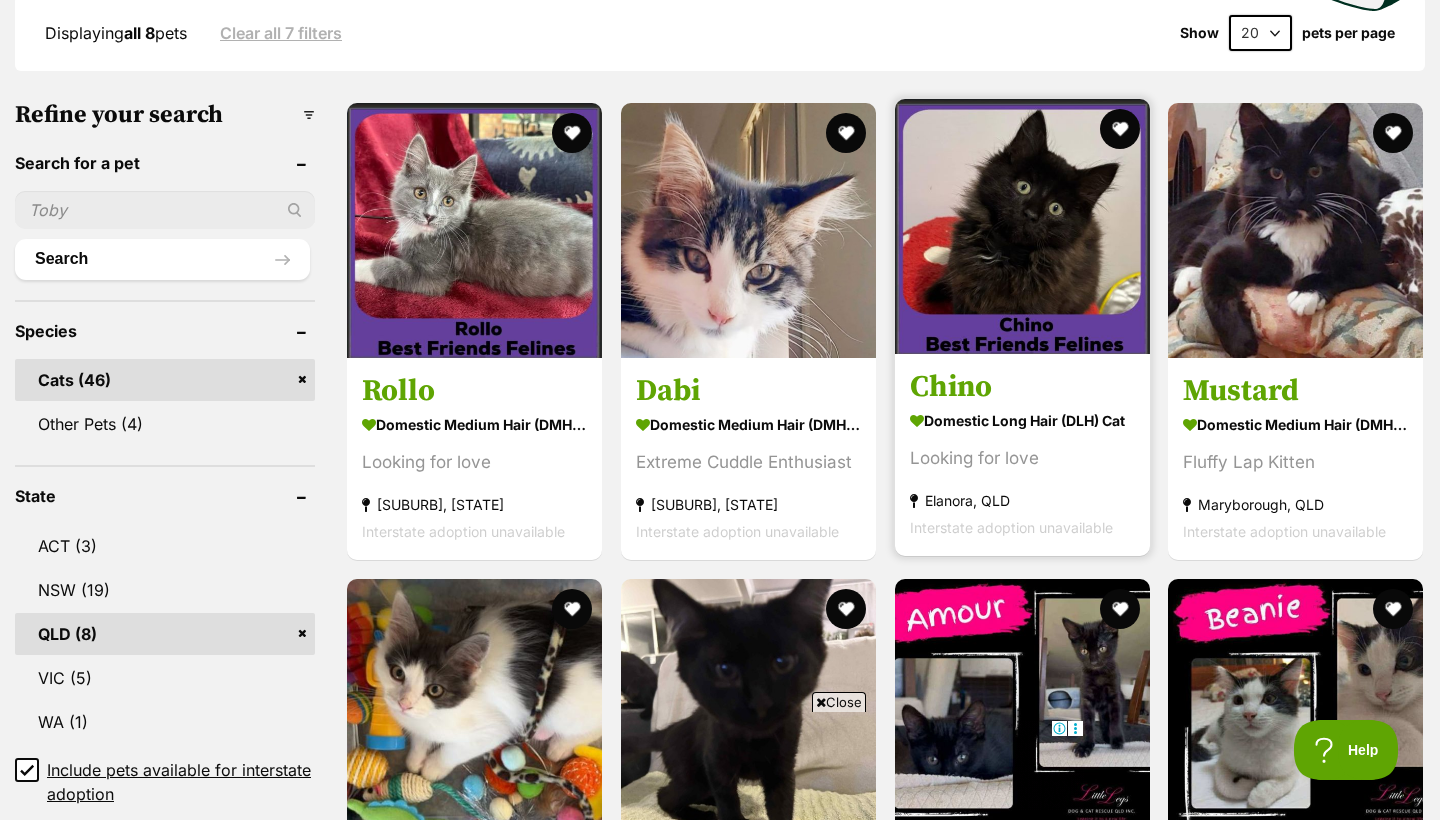 click at bounding box center [1022, 226] 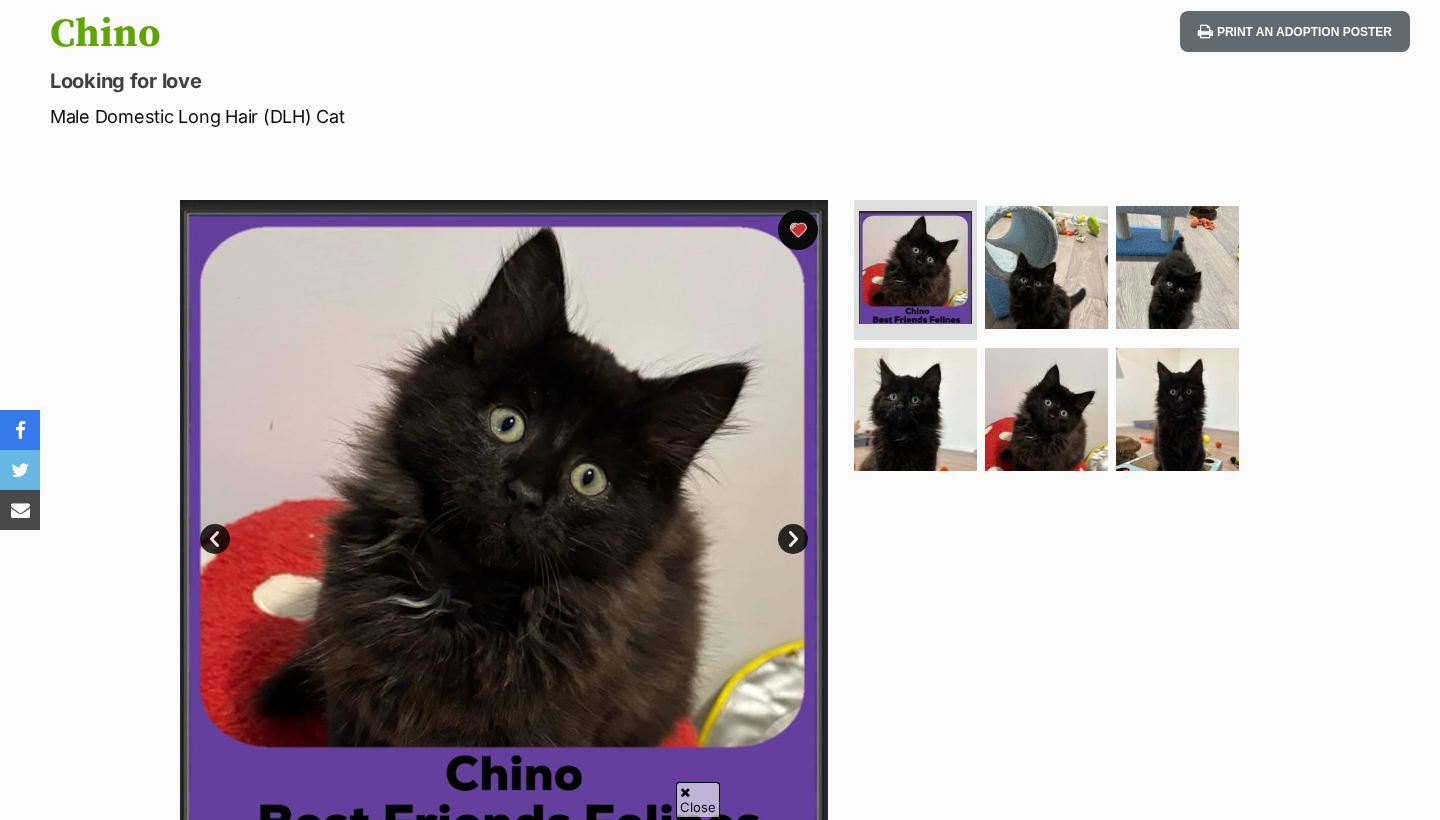scroll, scrollTop: 0, scrollLeft: 0, axis: both 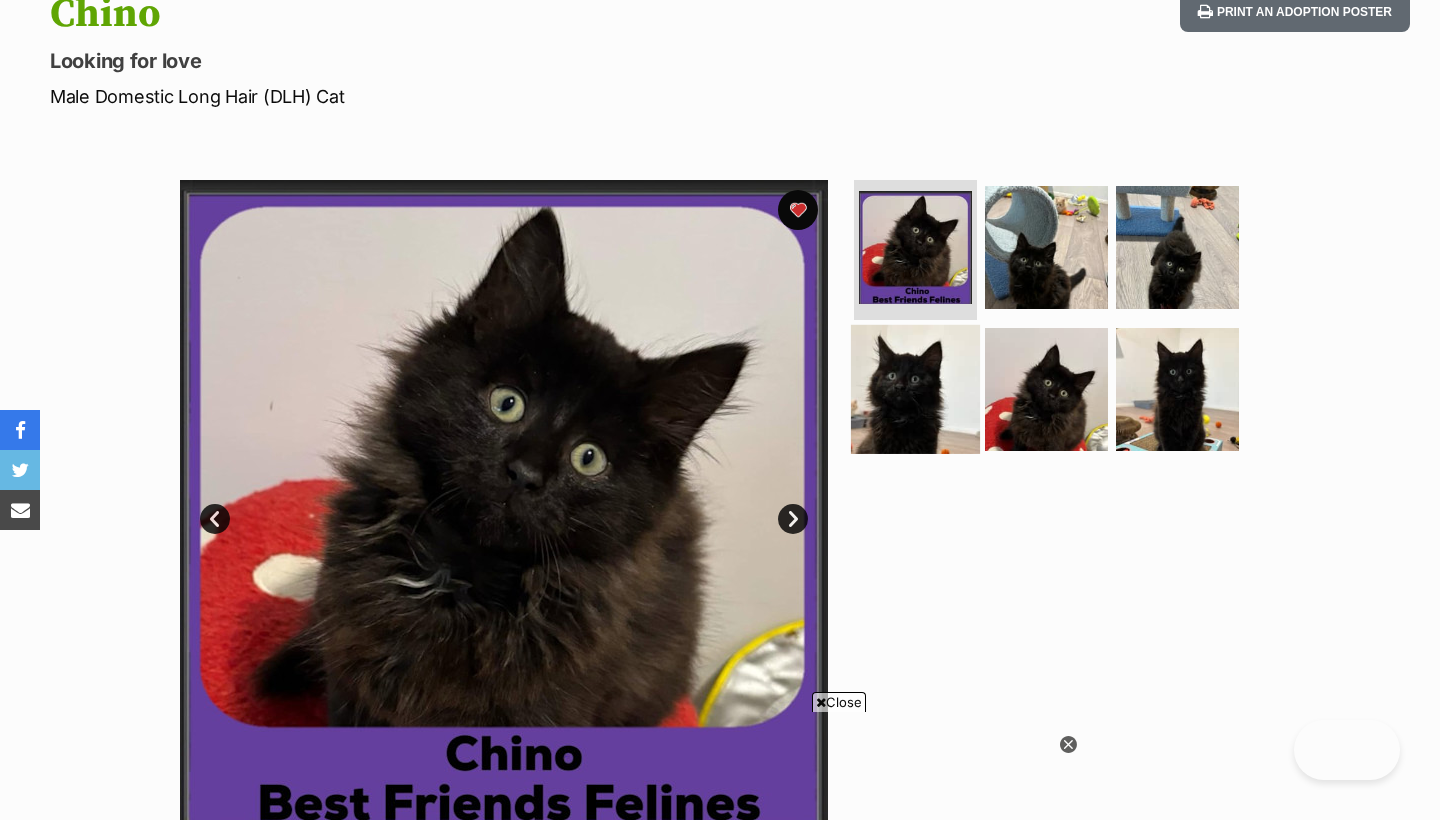 click at bounding box center [915, 388] 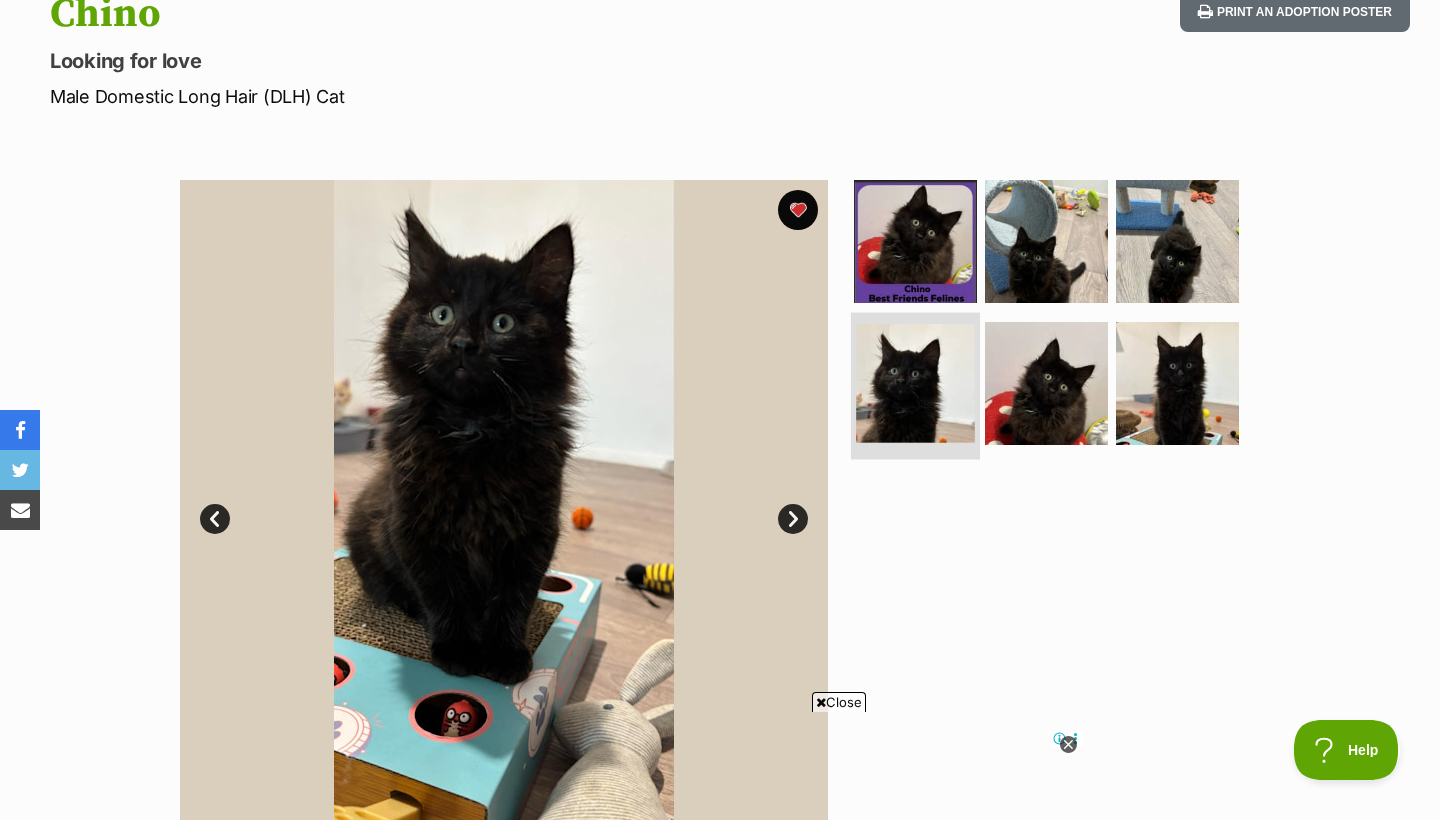 scroll, scrollTop: 0, scrollLeft: 0, axis: both 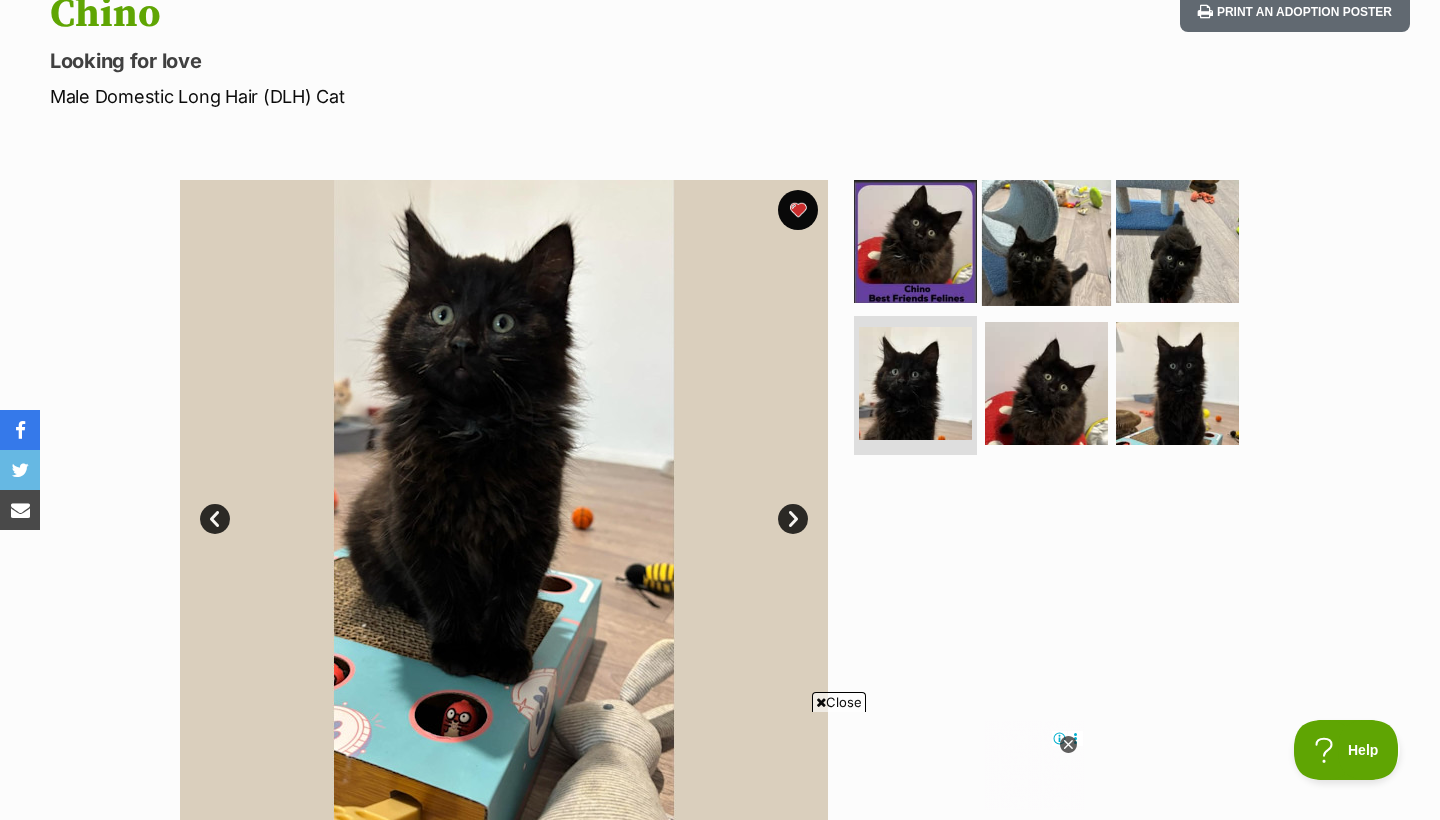 click at bounding box center (1046, 241) 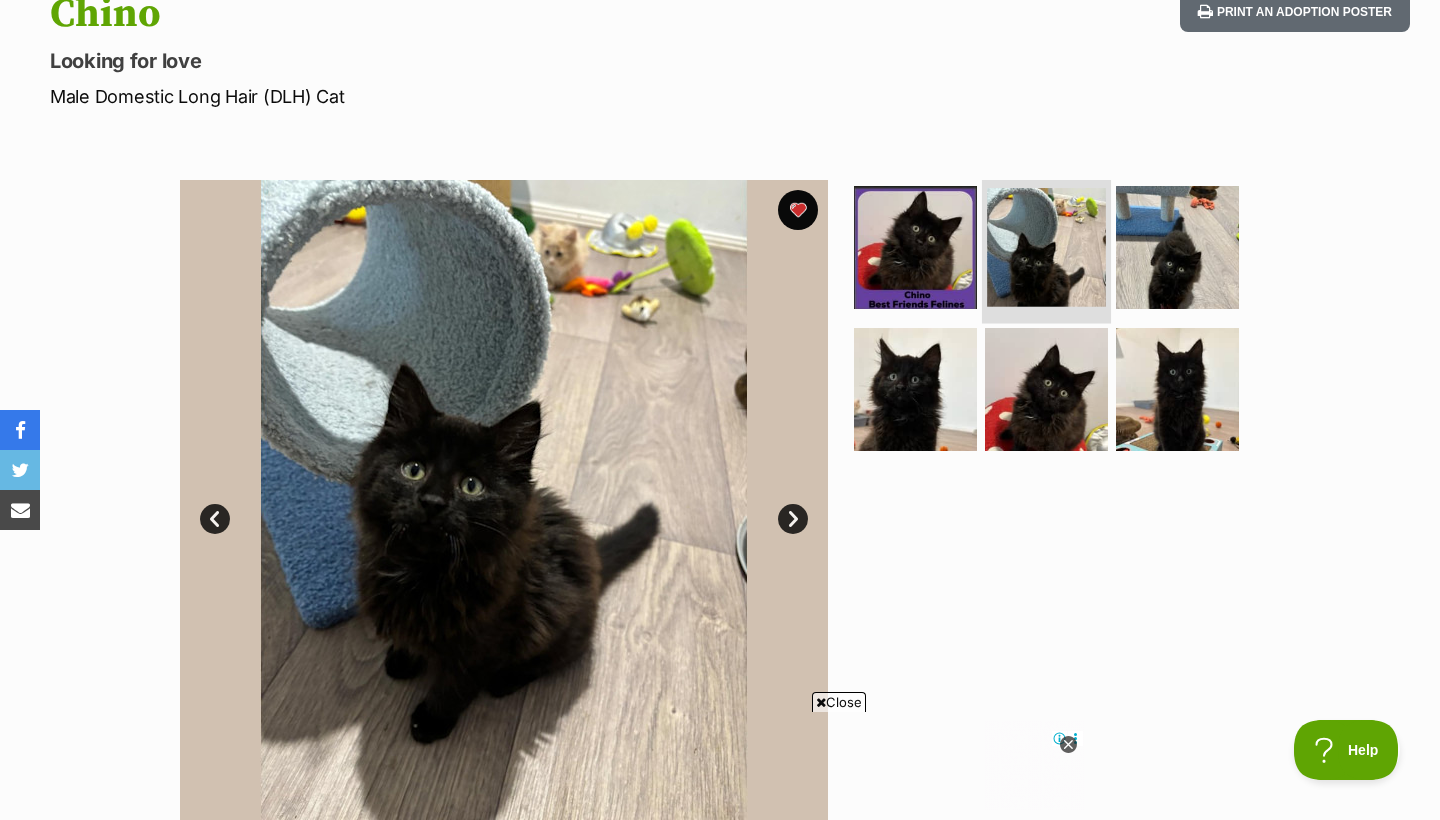 scroll, scrollTop: 0, scrollLeft: 0, axis: both 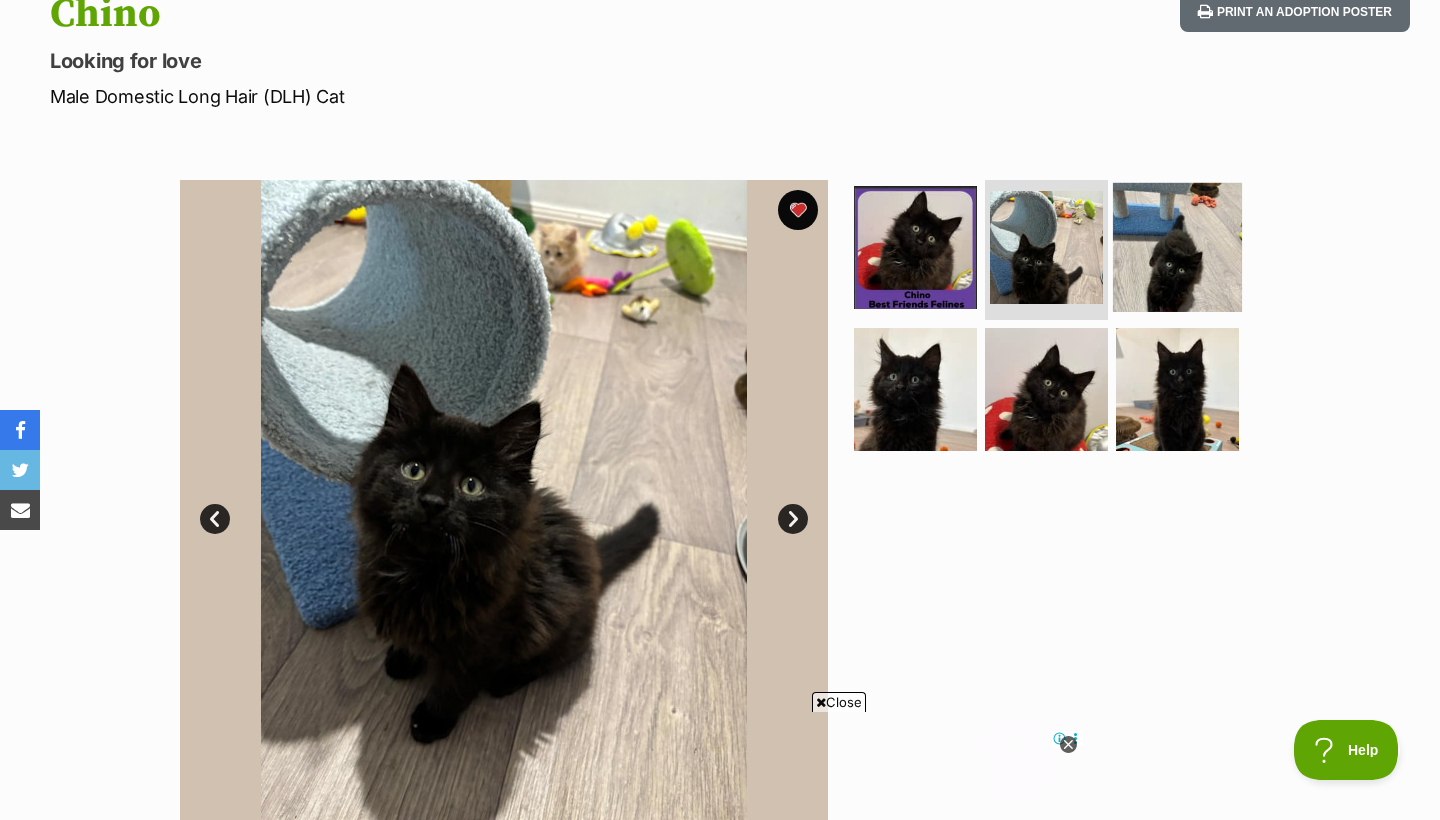 click at bounding box center (1177, 247) 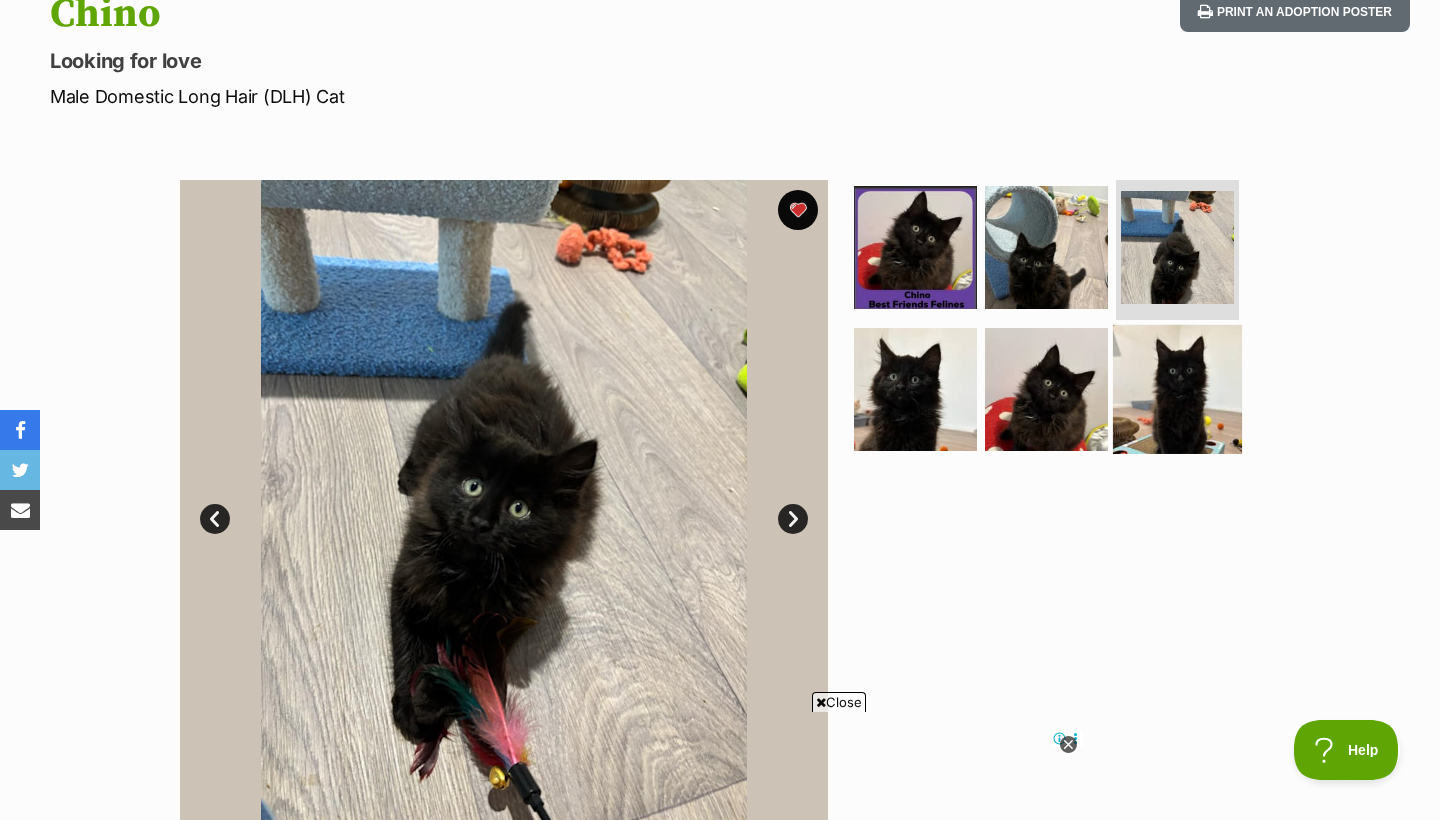 click at bounding box center [1177, 388] 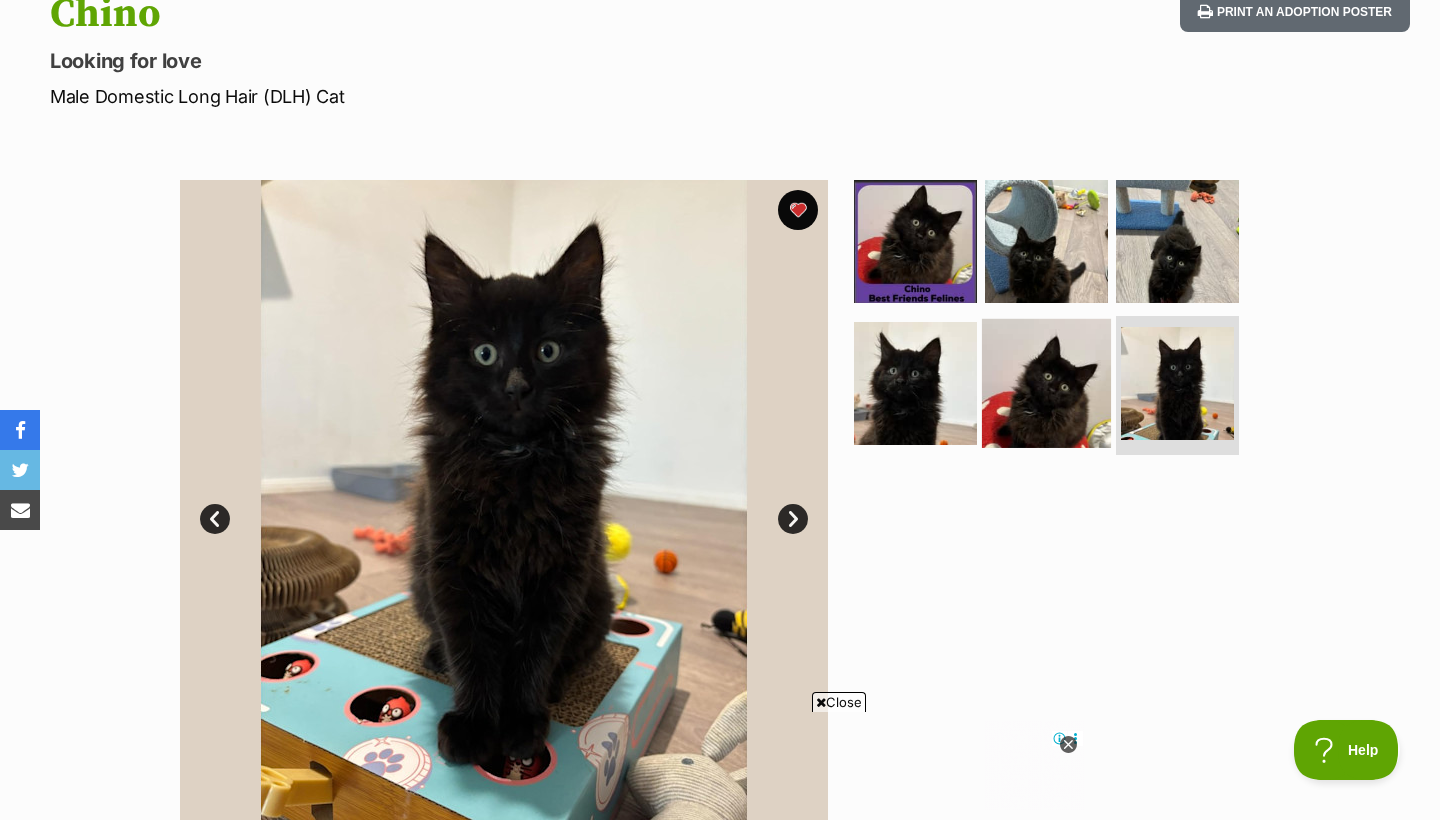 click at bounding box center (1046, 382) 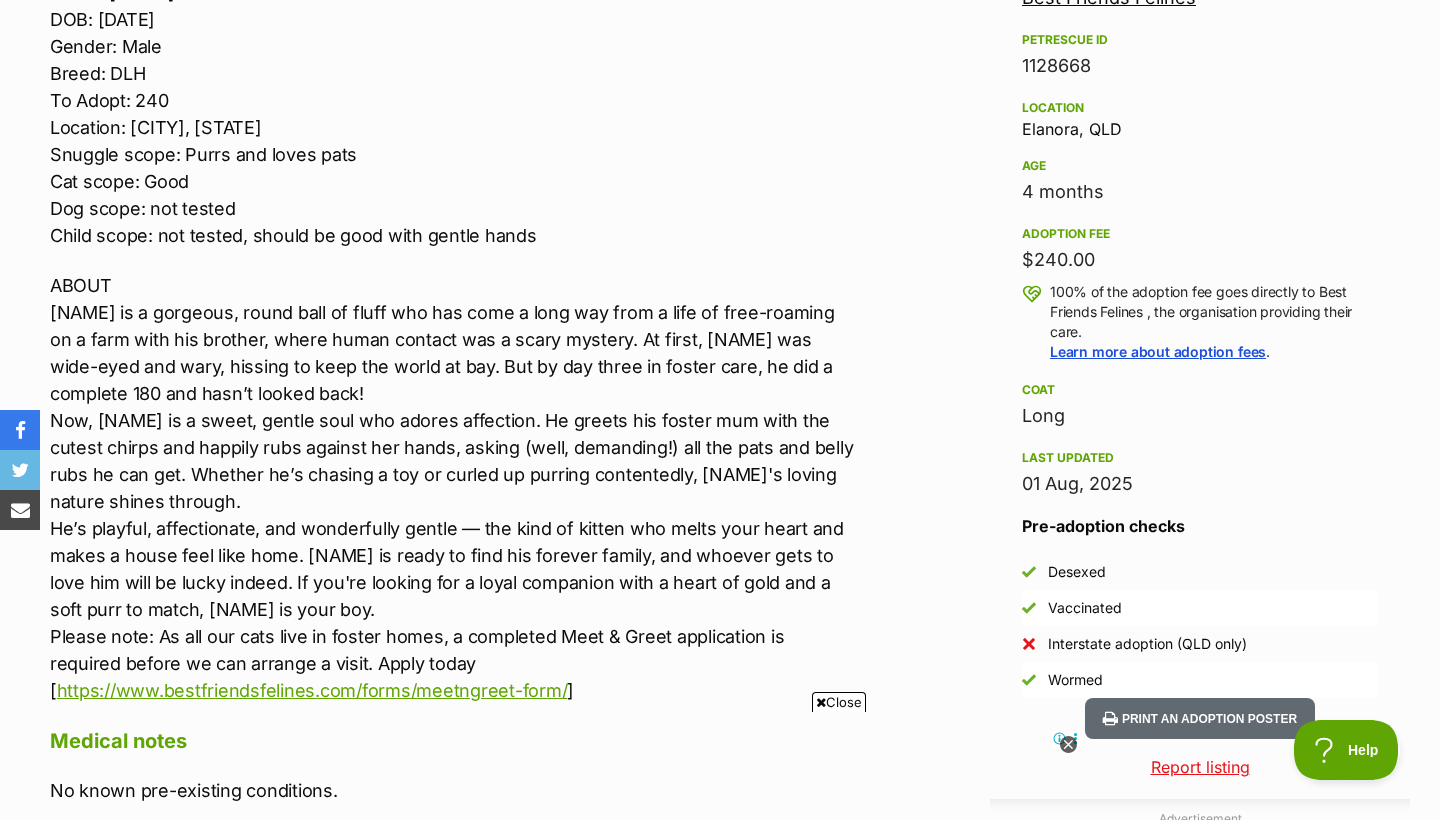scroll, scrollTop: 1264, scrollLeft: 0, axis: vertical 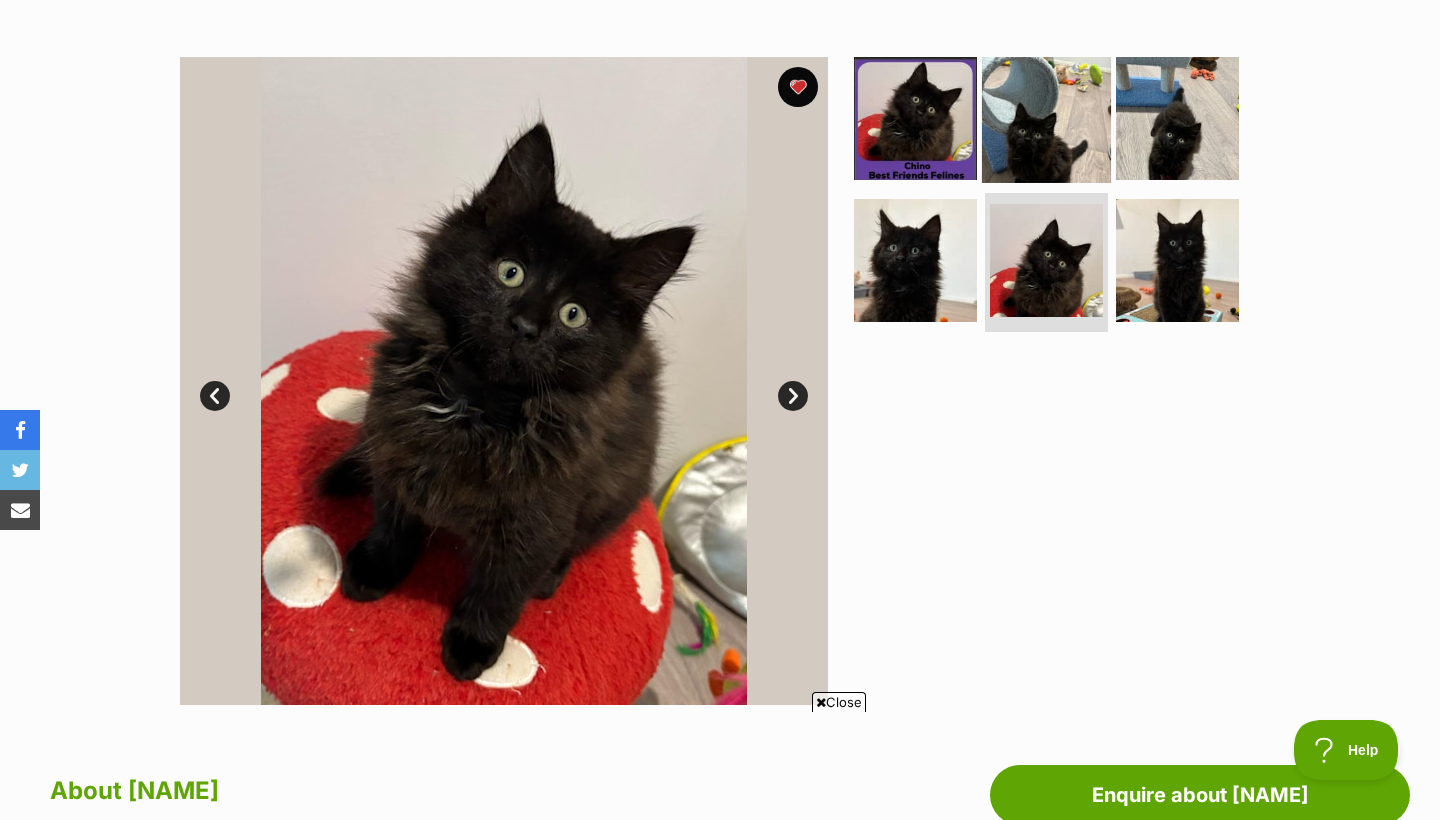 click at bounding box center [1046, 118] 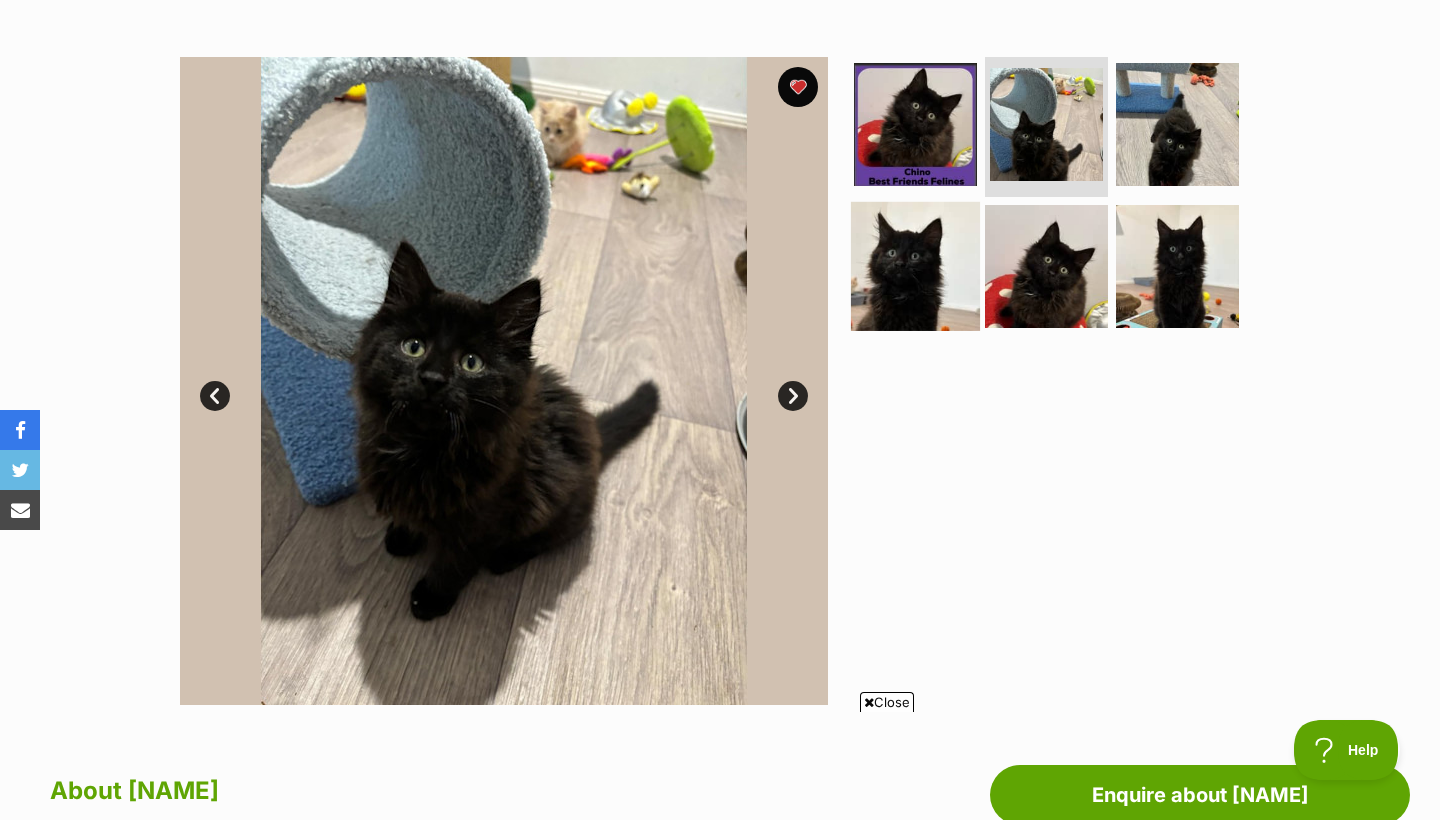 click at bounding box center [915, 265] 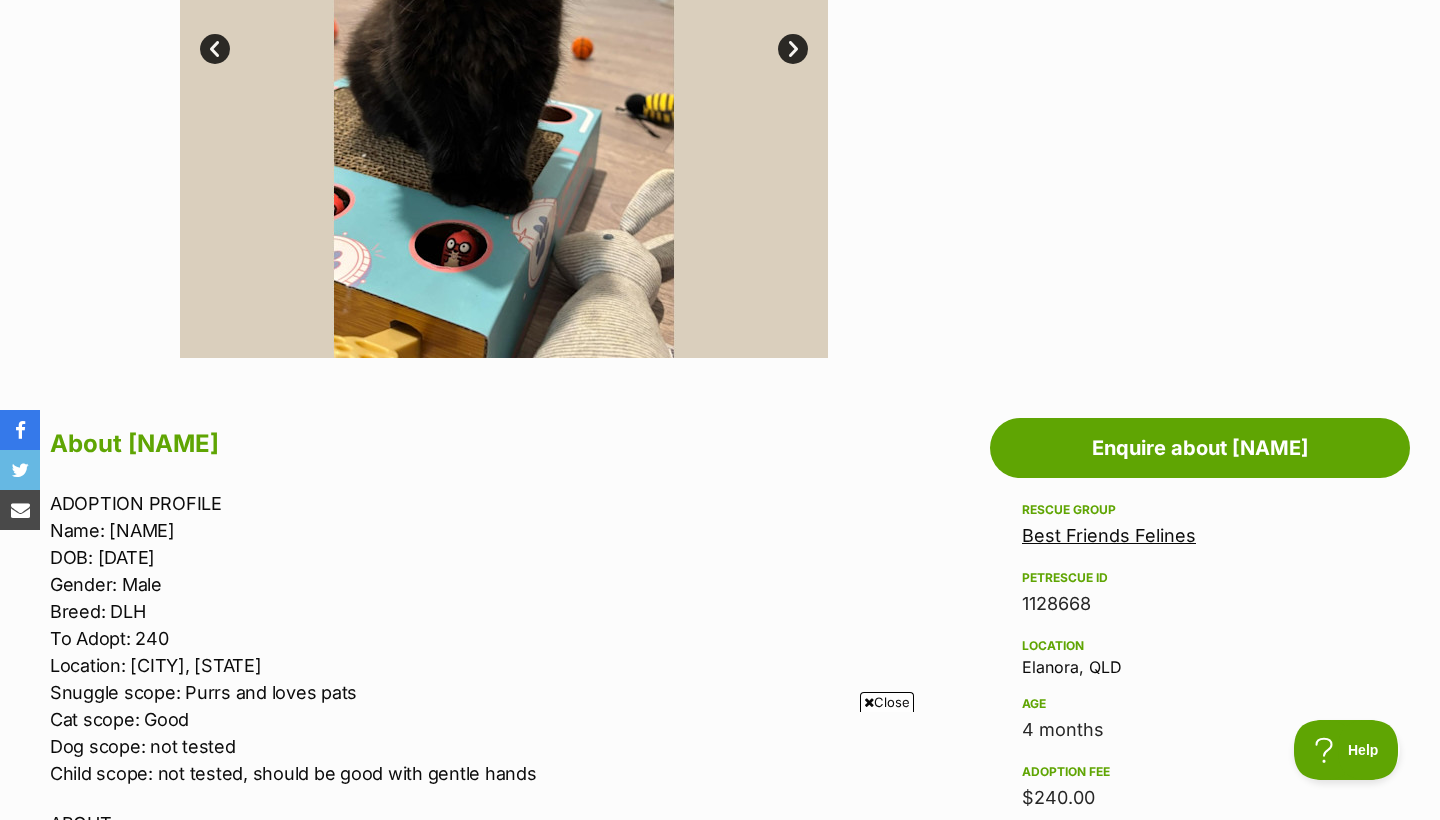scroll, scrollTop: 721, scrollLeft: 0, axis: vertical 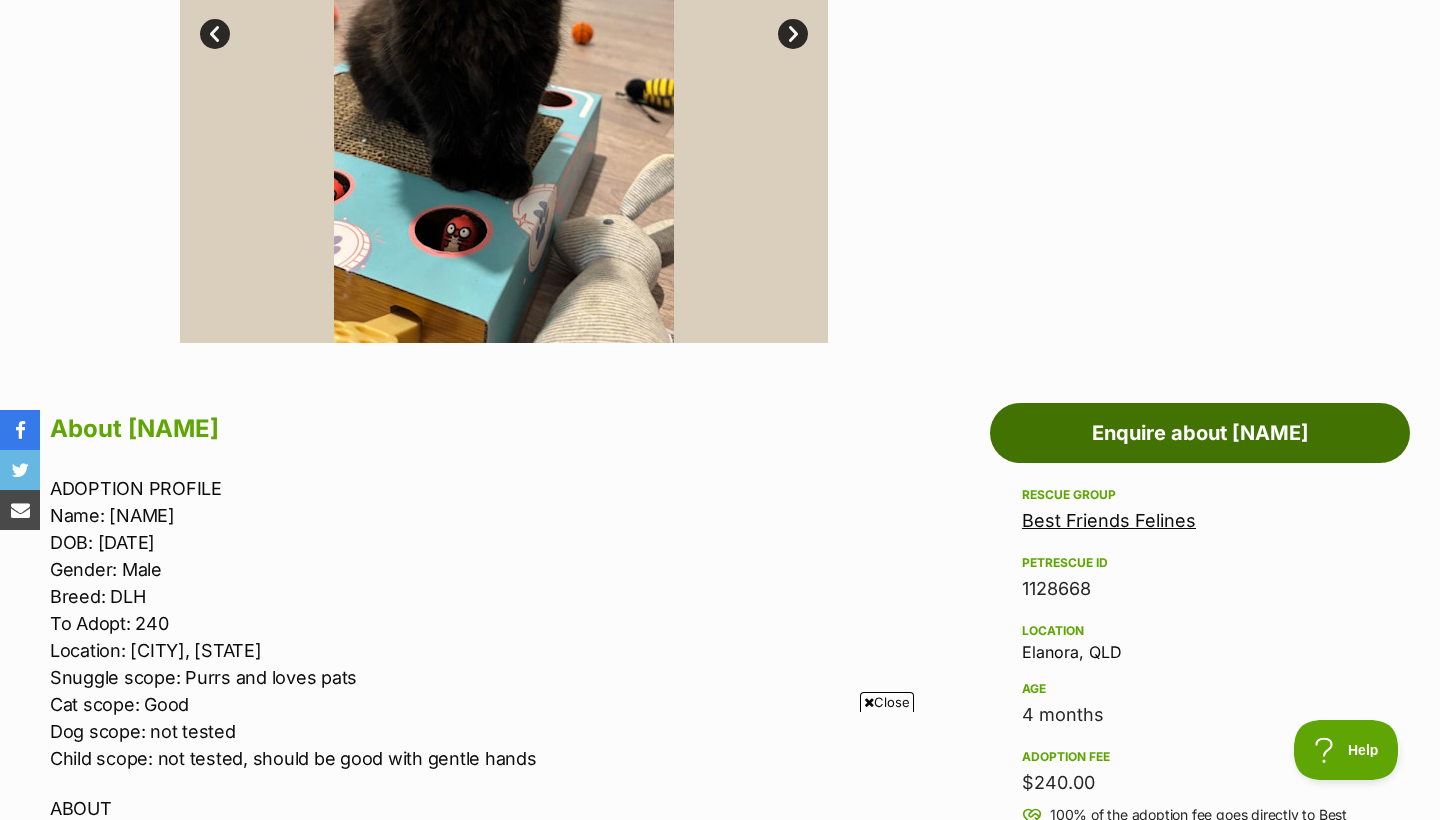 click on "Enquire about Chino" at bounding box center (1200, 433) 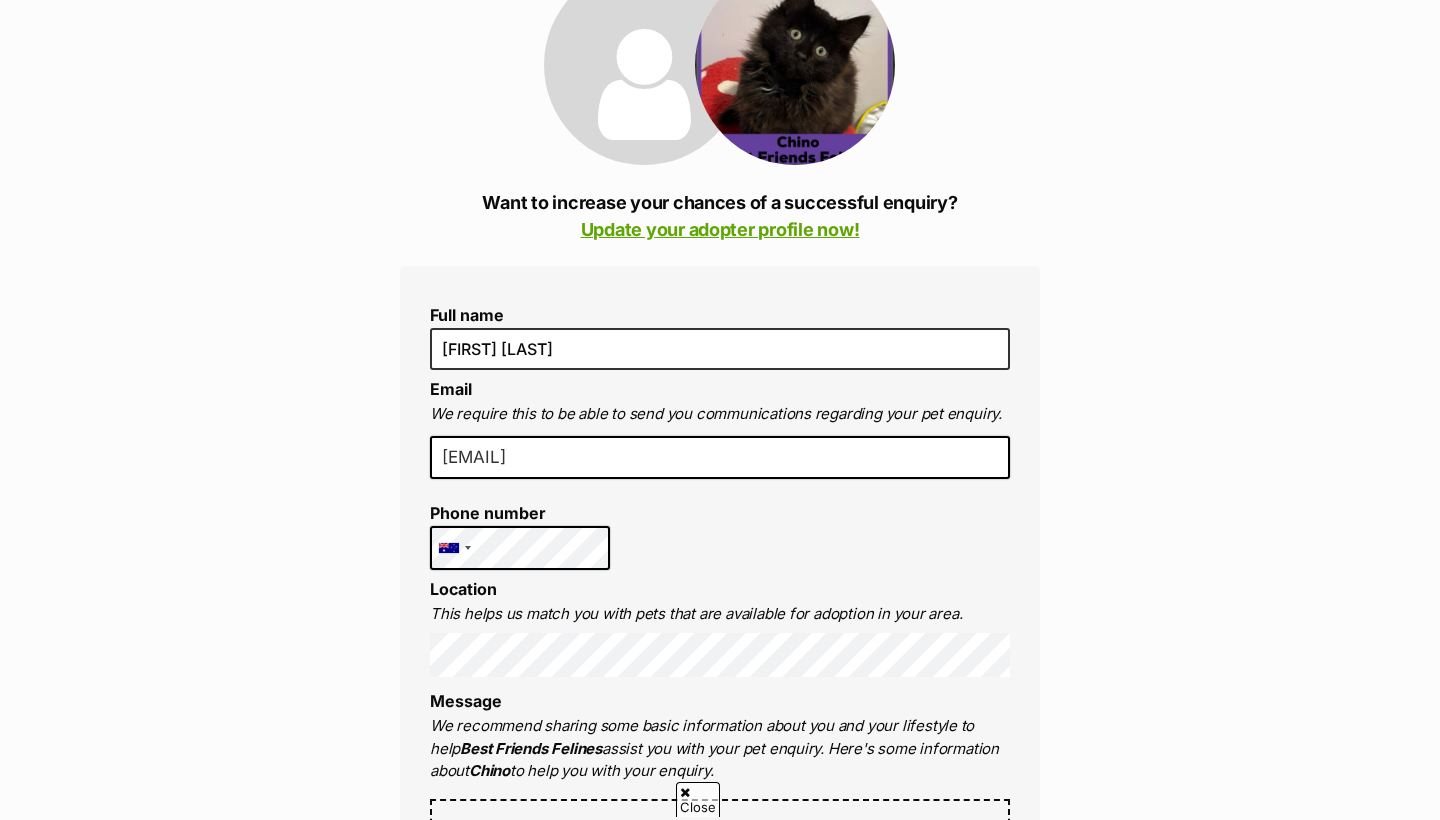 scroll, scrollTop: 469, scrollLeft: 0, axis: vertical 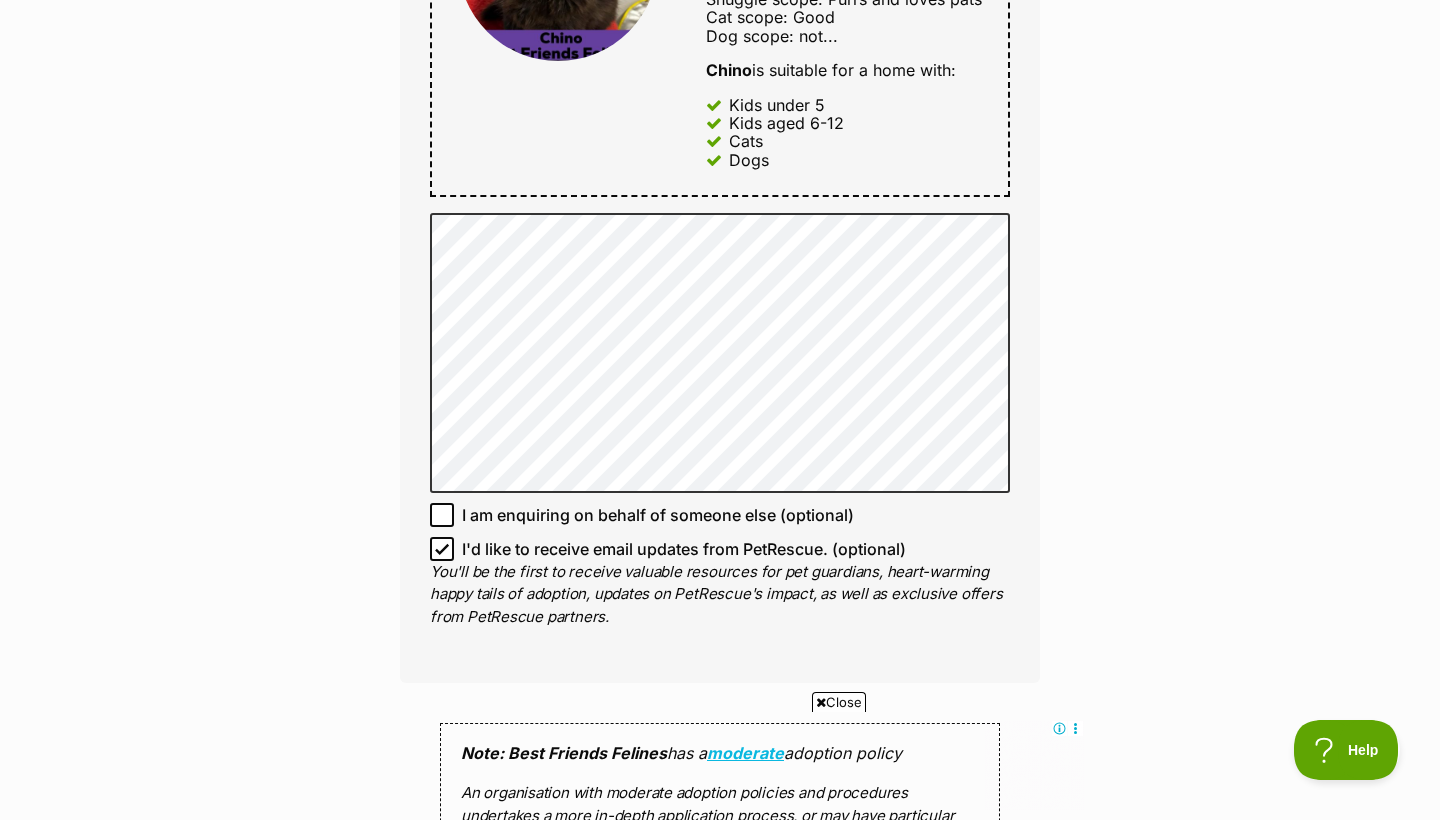 click 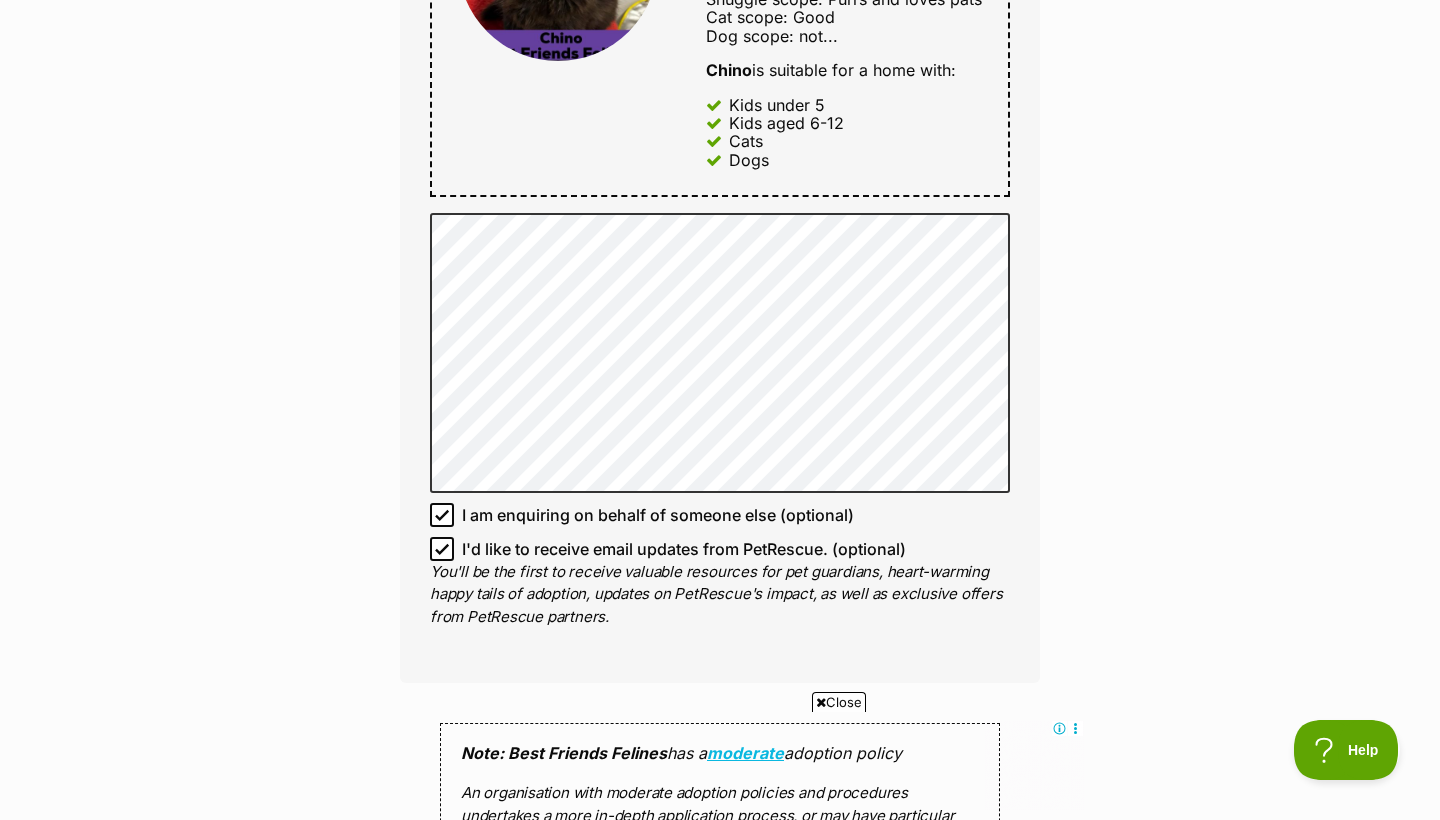 click on "I am enquiring on behalf of someone else (optional)" at bounding box center [442, 515] 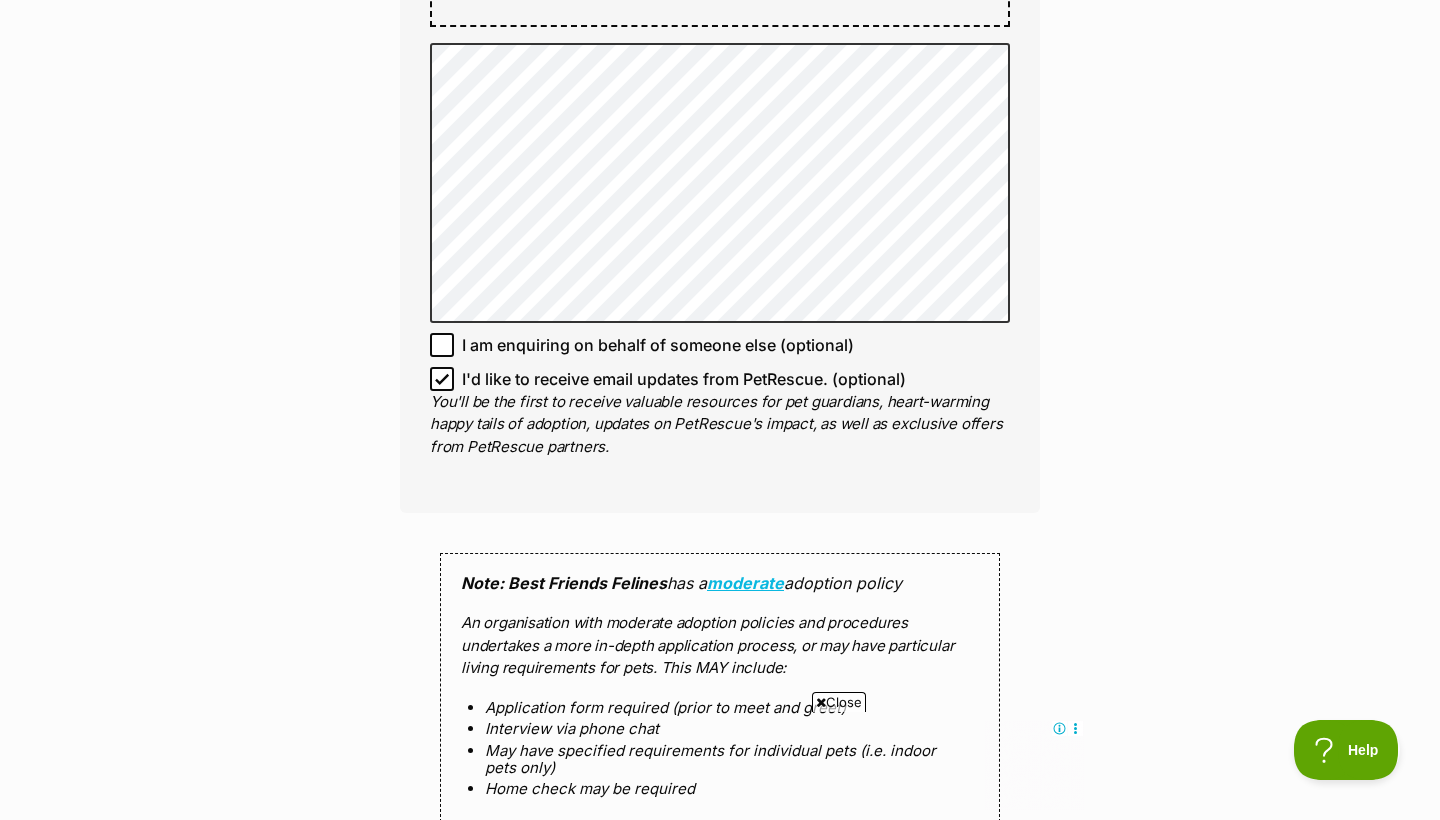 scroll, scrollTop: 1437, scrollLeft: 0, axis: vertical 